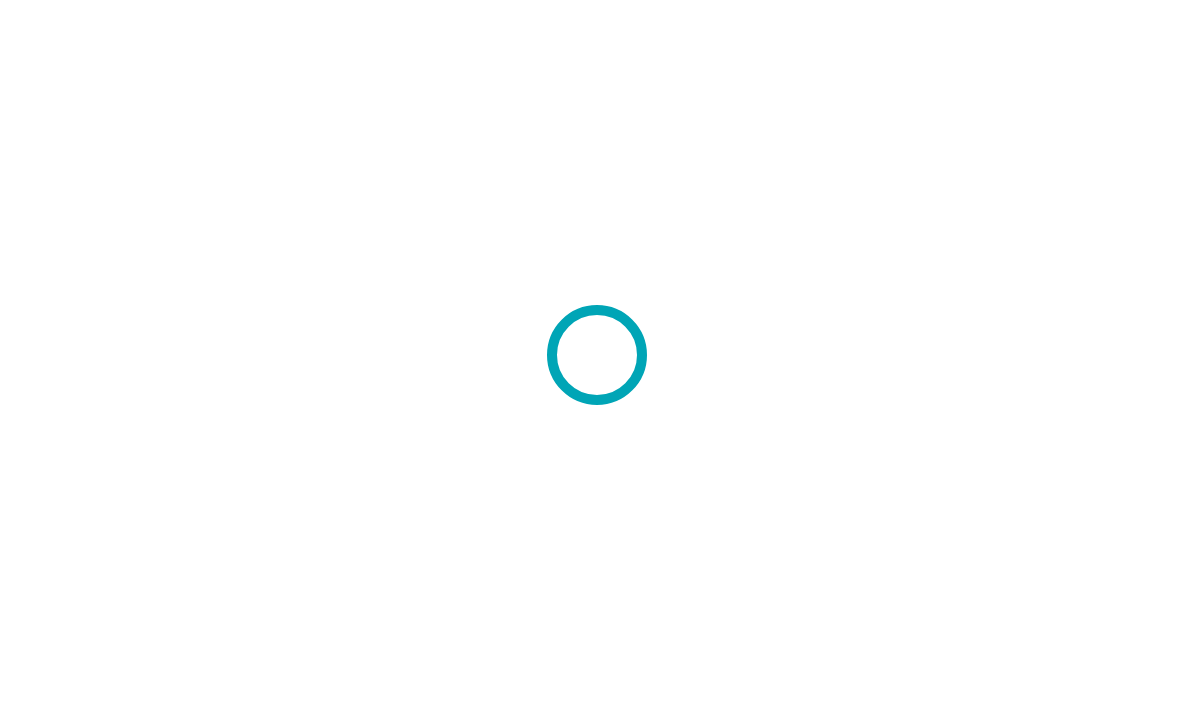 scroll, scrollTop: 0, scrollLeft: 0, axis: both 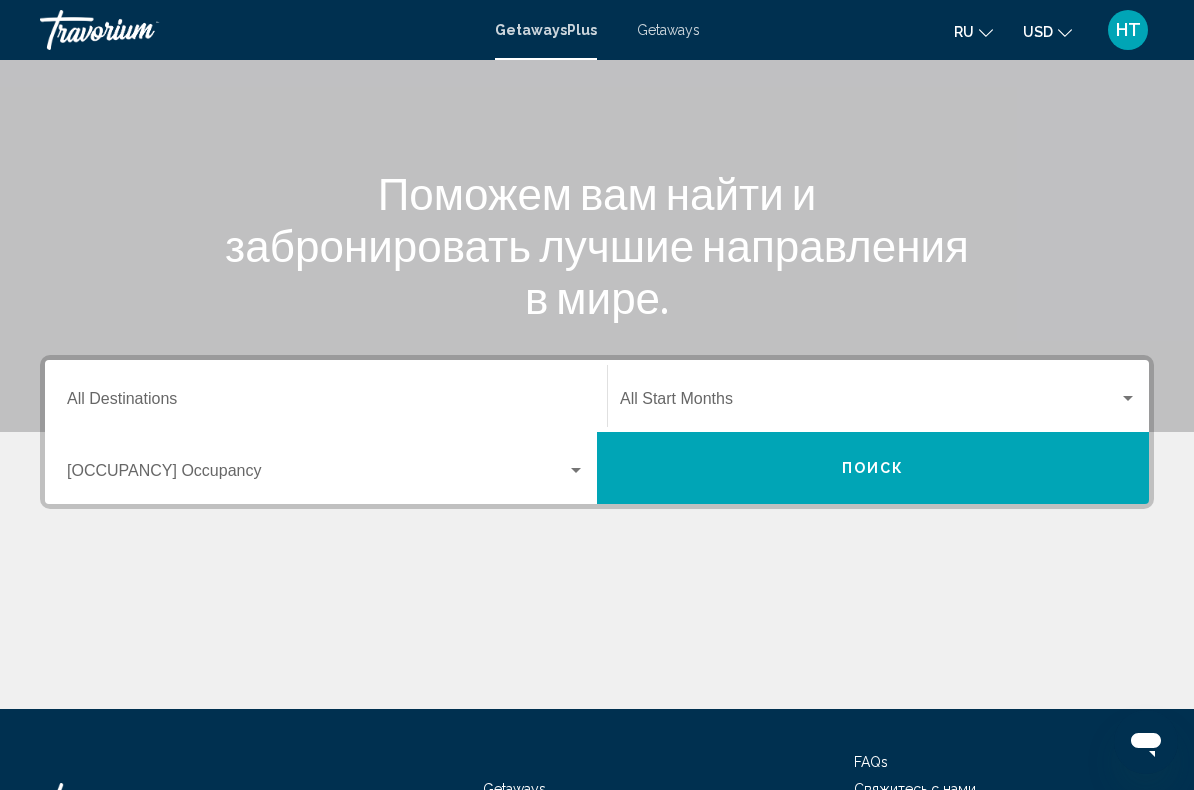 click at bounding box center [326, 475] 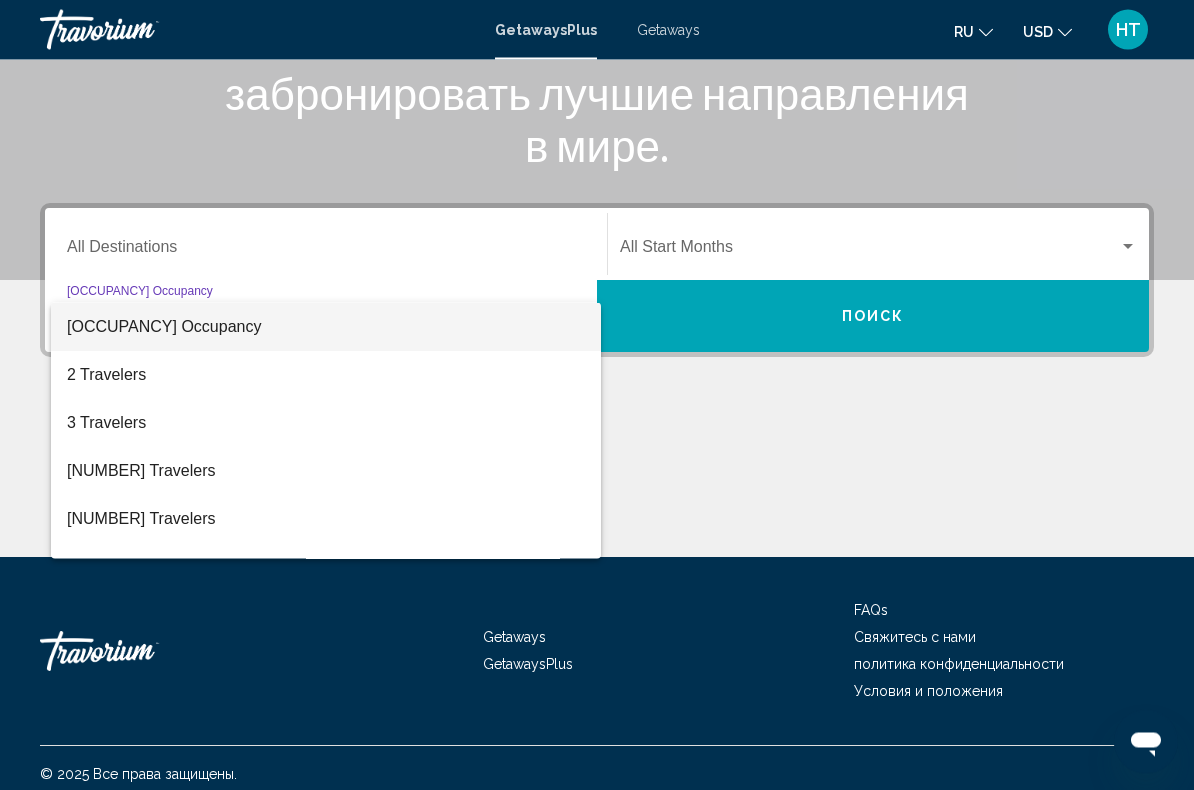scroll, scrollTop: 332, scrollLeft: 0, axis: vertical 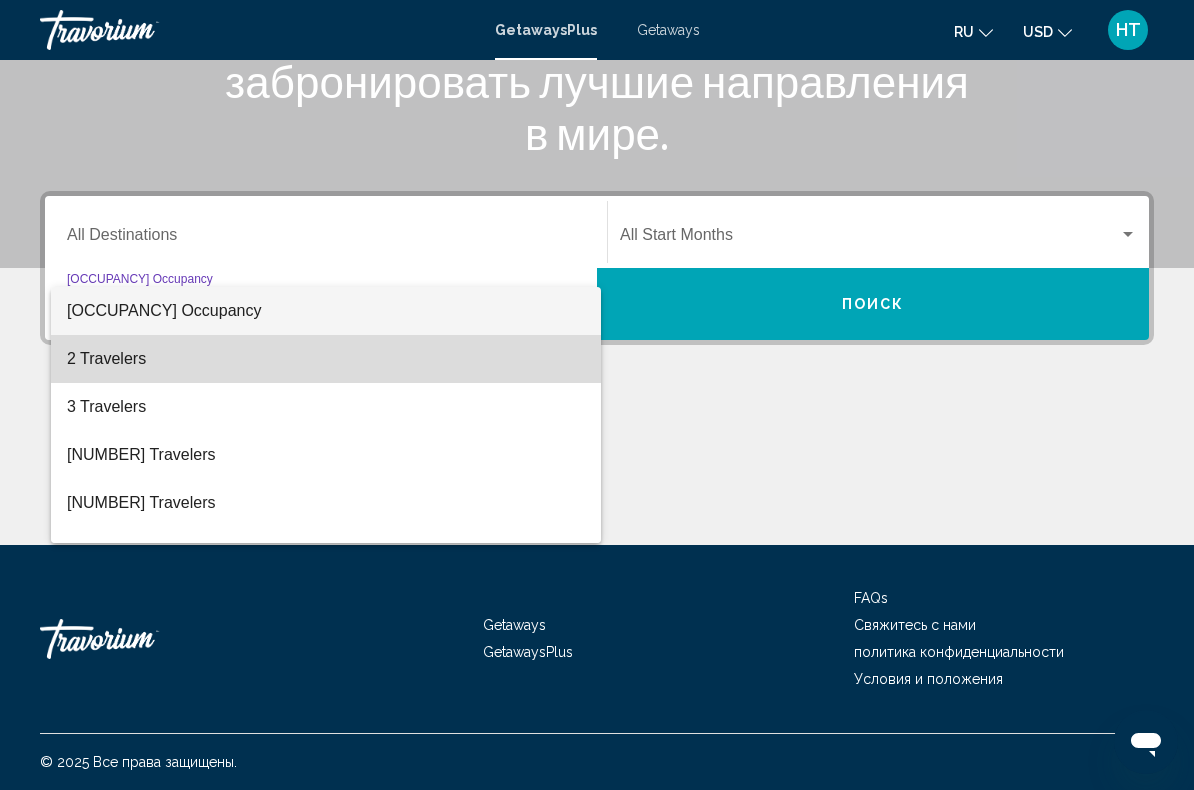 click on "2 Travelers" at bounding box center [326, 359] 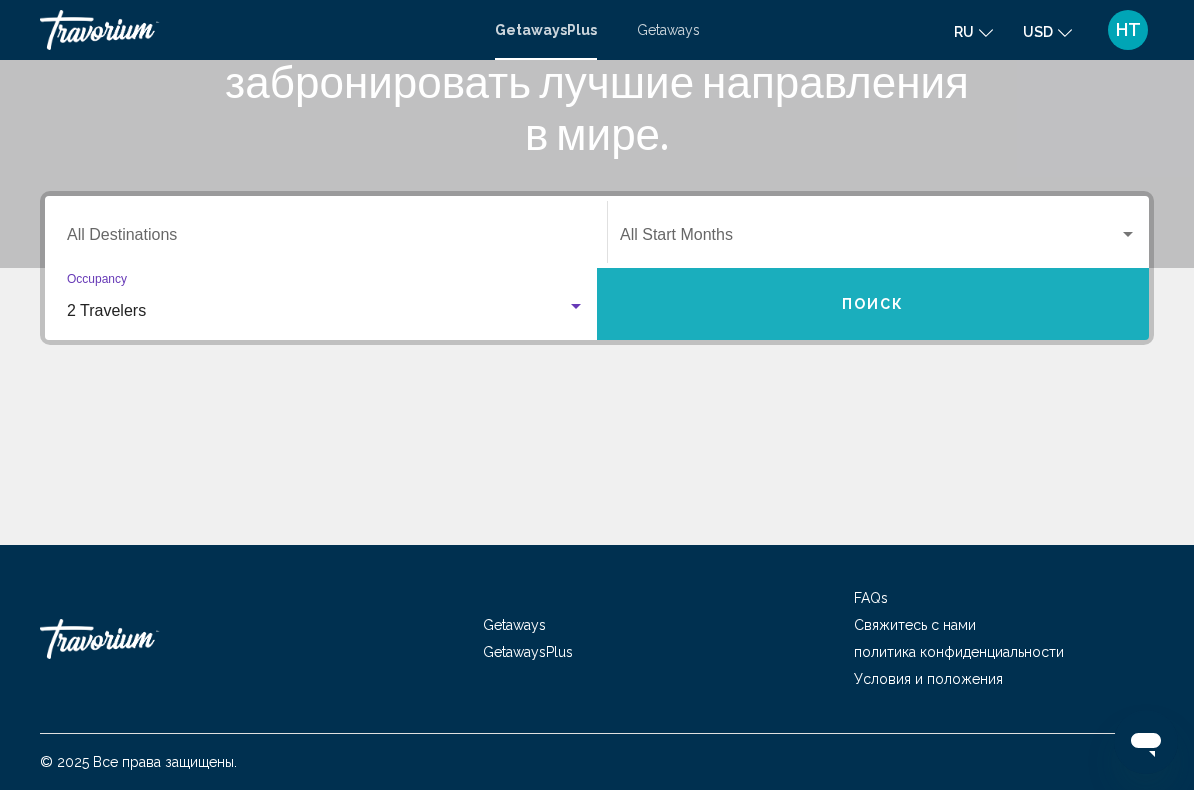 click on "Поиск" at bounding box center (873, 305) 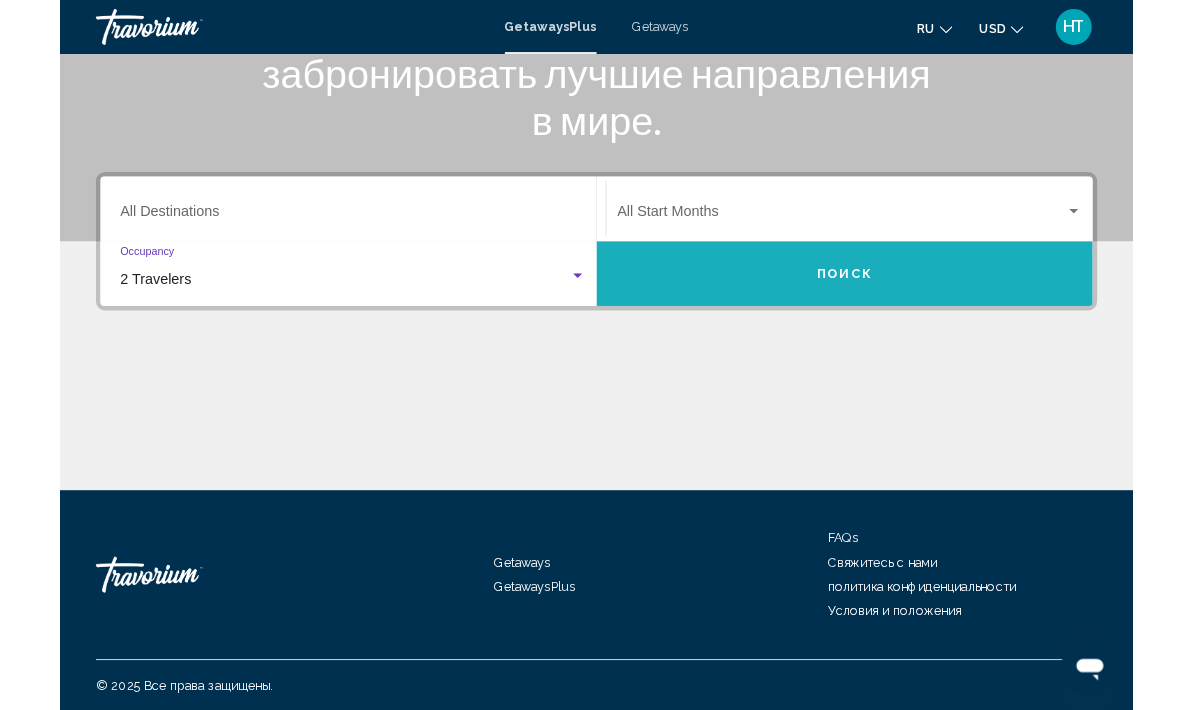 scroll, scrollTop: 0, scrollLeft: 0, axis: both 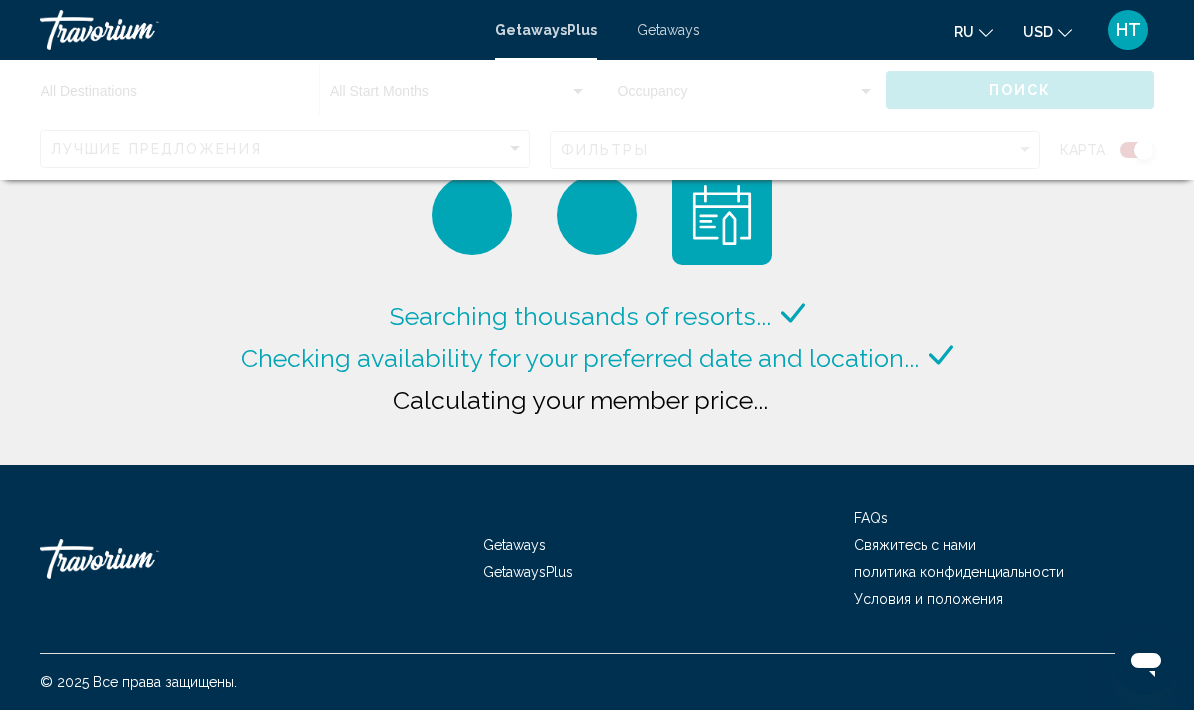 click on "USD" at bounding box center [1038, 32] 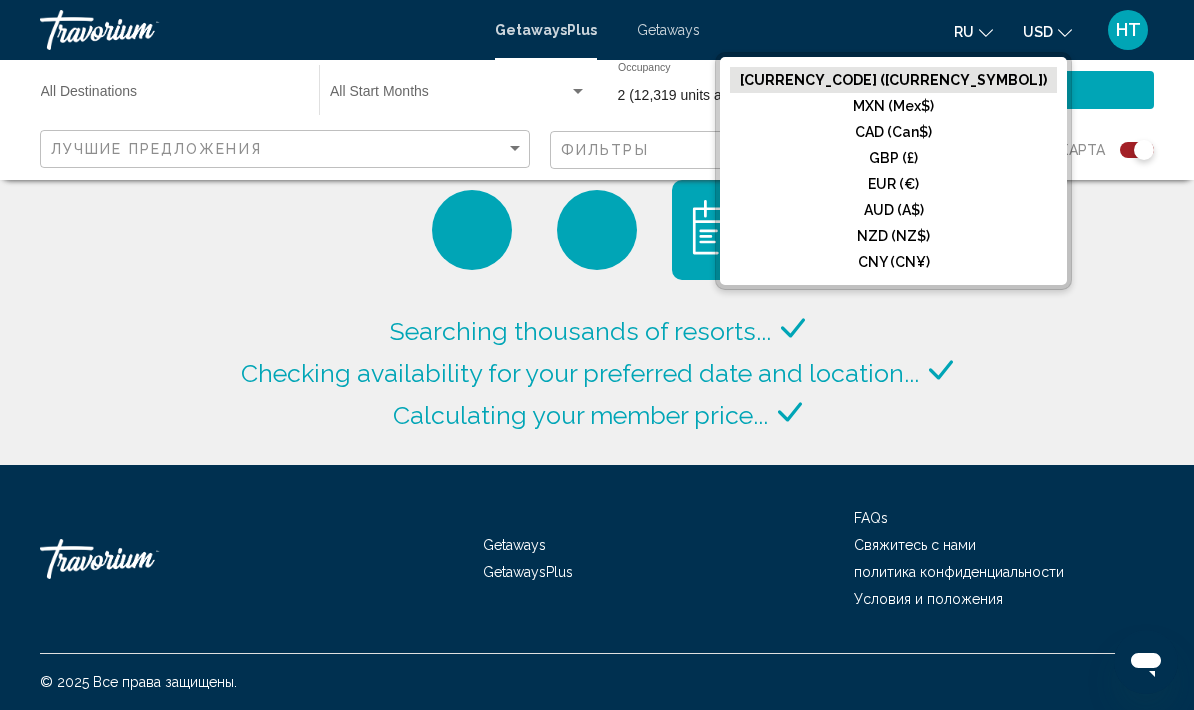 click on "EUR (€)" at bounding box center [893, 80] 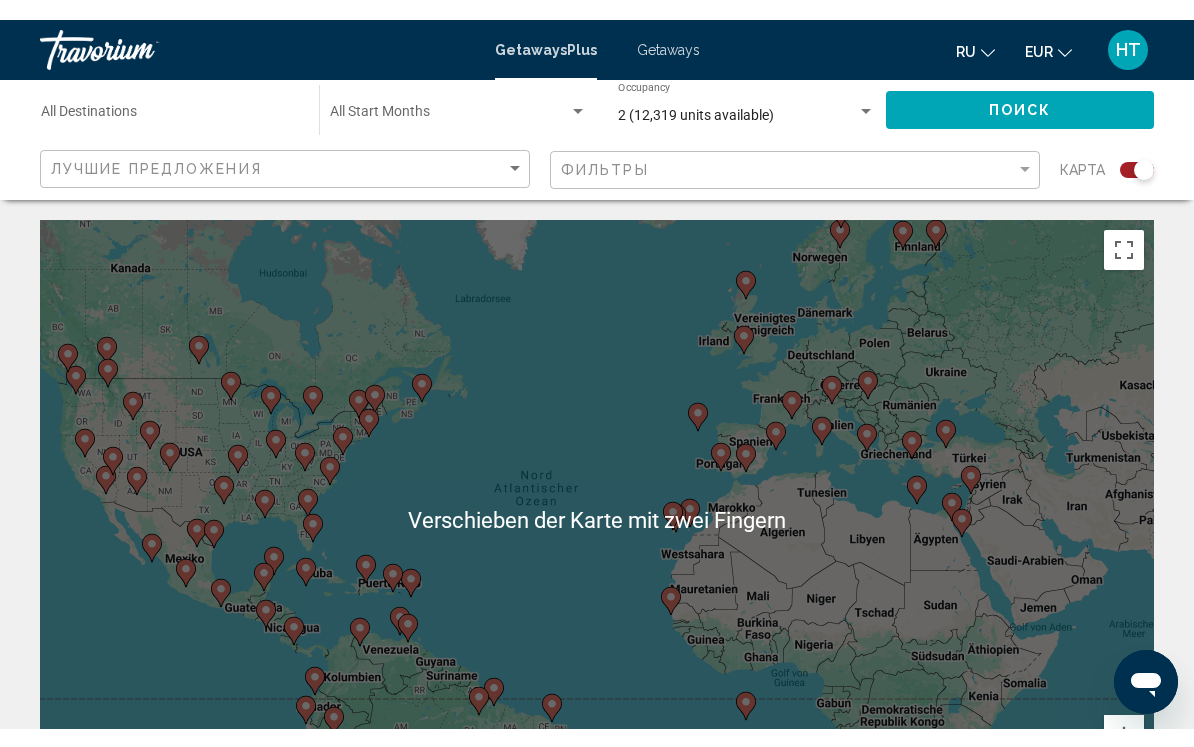 scroll, scrollTop: 1, scrollLeft: 0, axis: vertical 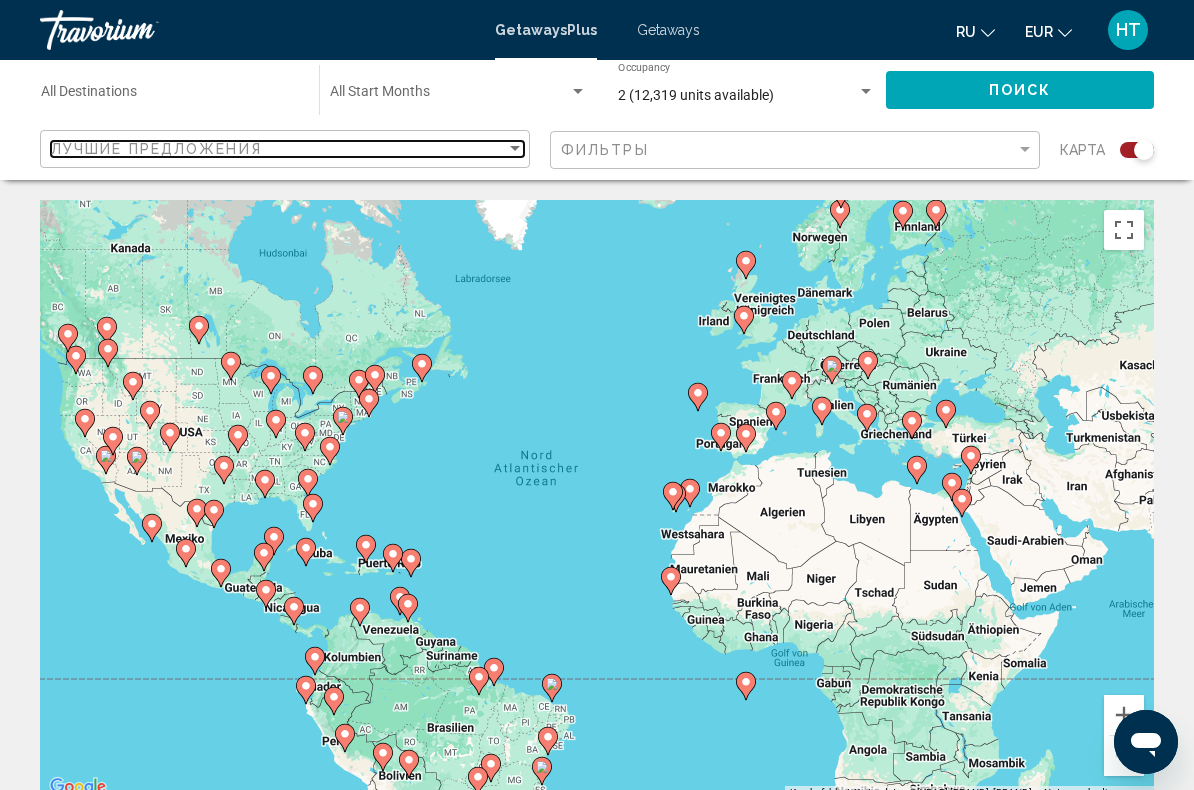click on "Лучшие предложения" at bounding box center (278, 149) 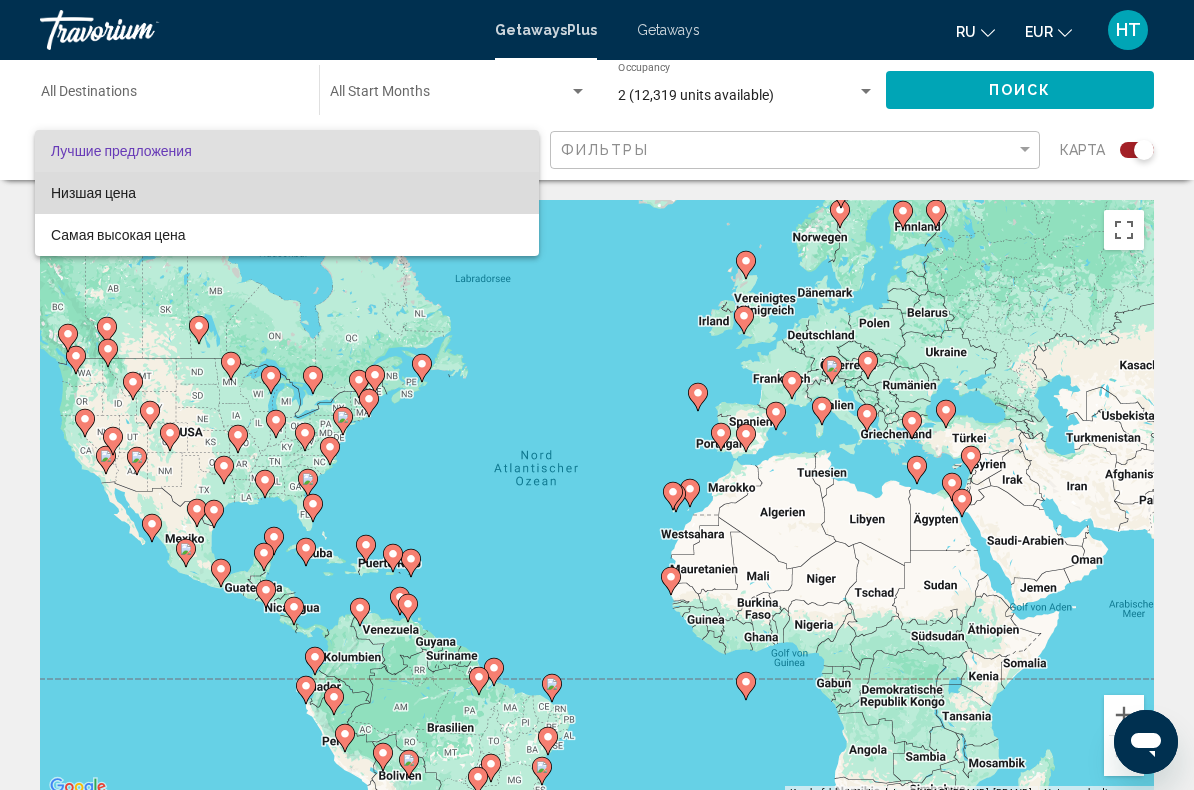 click on "Низшая цена" at bounding box center [93, 193] 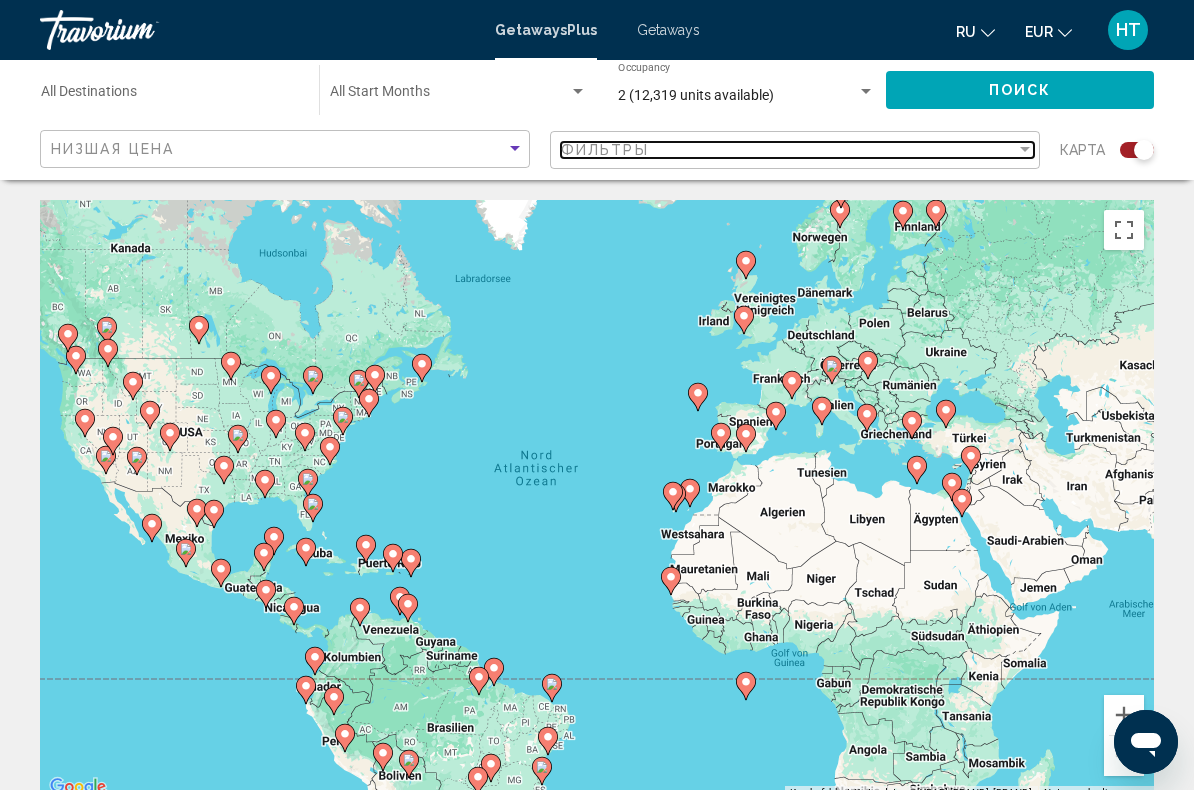 click on "Фильтры" at bounding box center [788, 150] 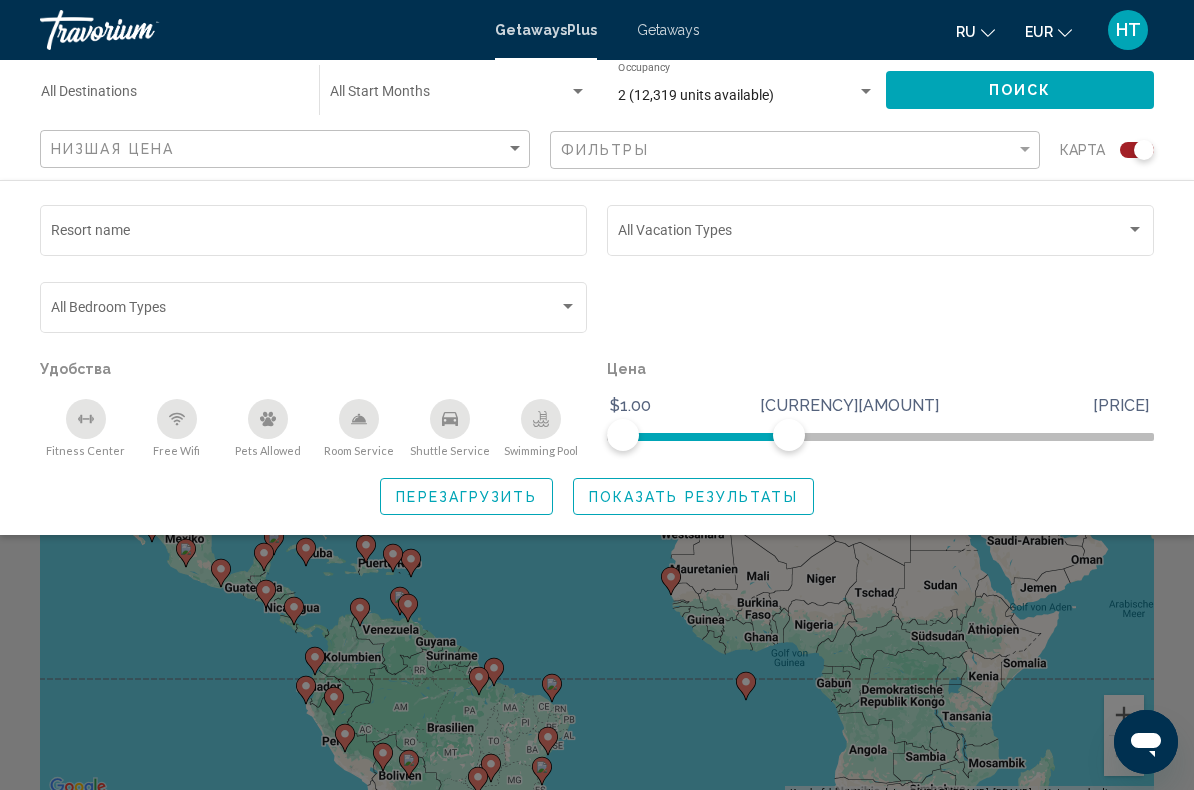 click on "Показать результаты" at bounding box center [693, 497] 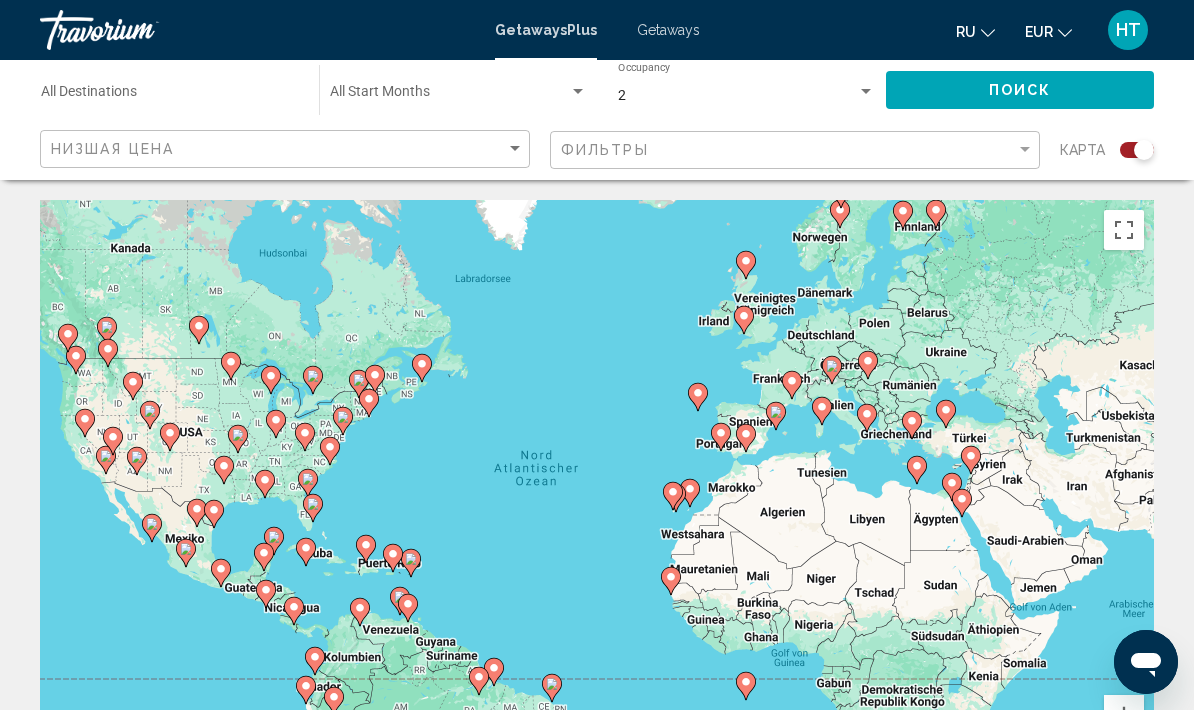 click on "ru
English Español Français Italiano Português русский" at bounding box center [975, 31] 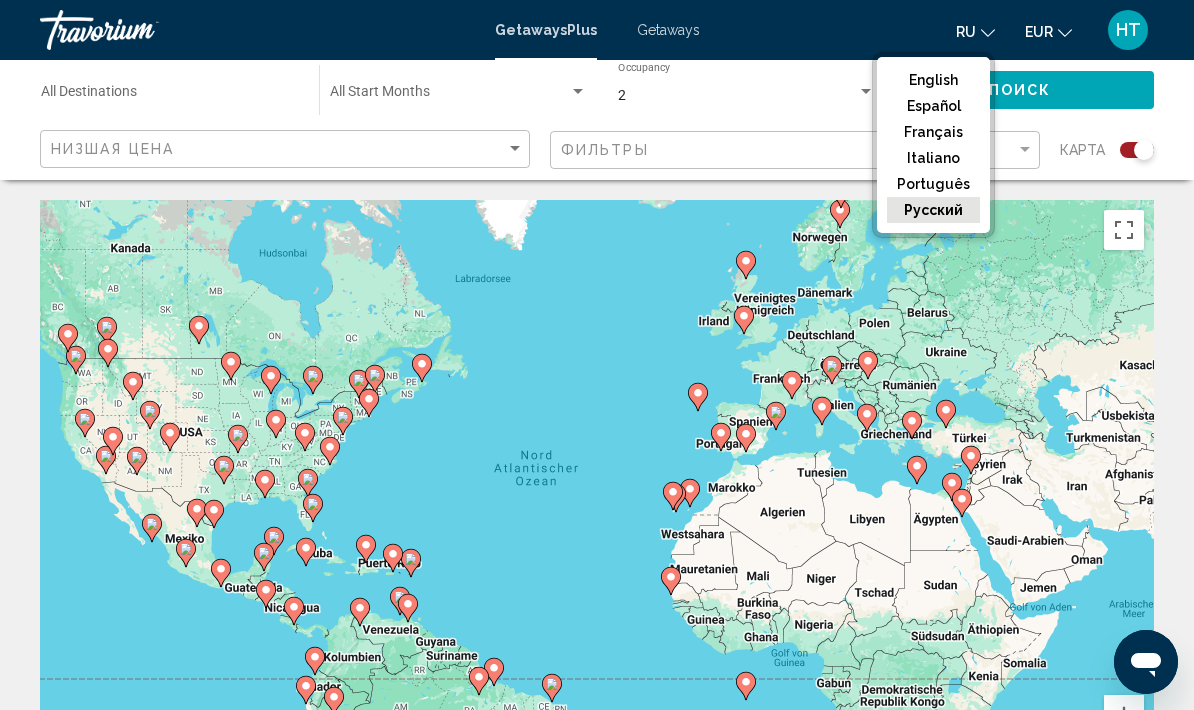 click on "русский" at bounding box center (933, 210) 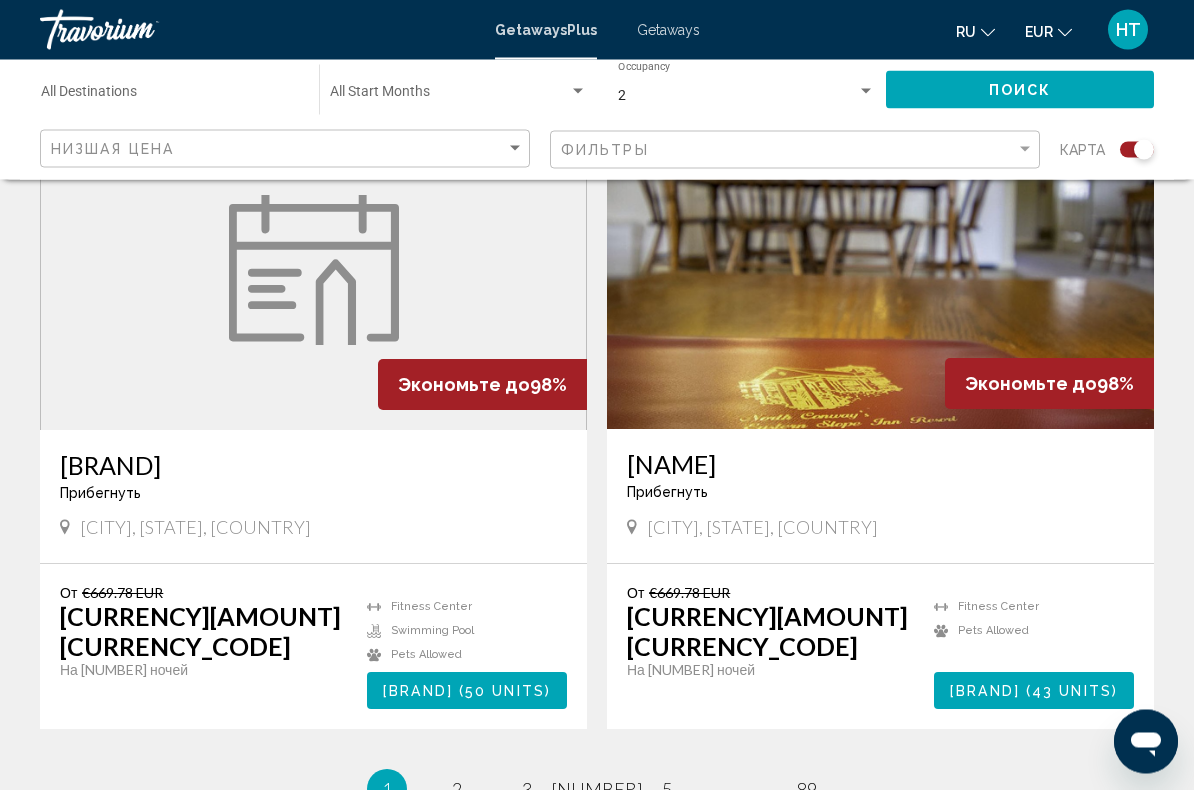scroll, scrollTop: 4161, scrollLeft: 0, axis: vertical 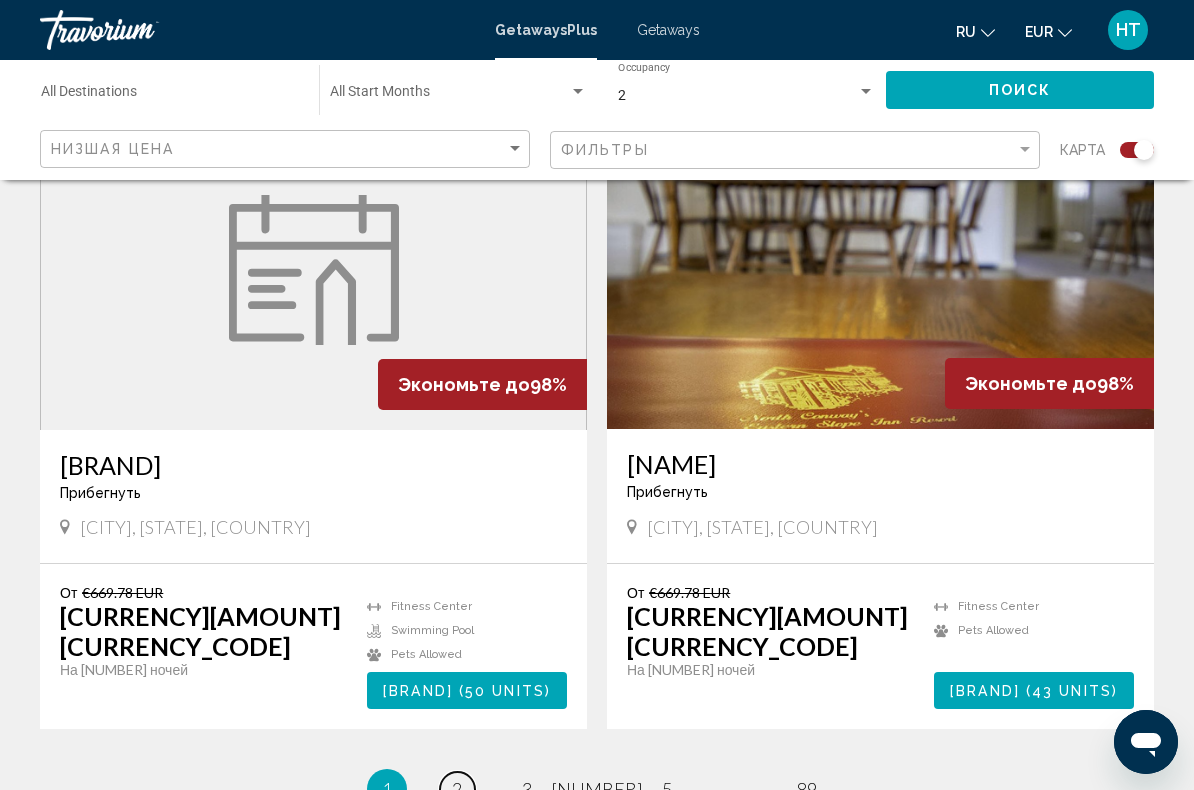 click on "page [NUMBER]" at bounding box center [457, 789] 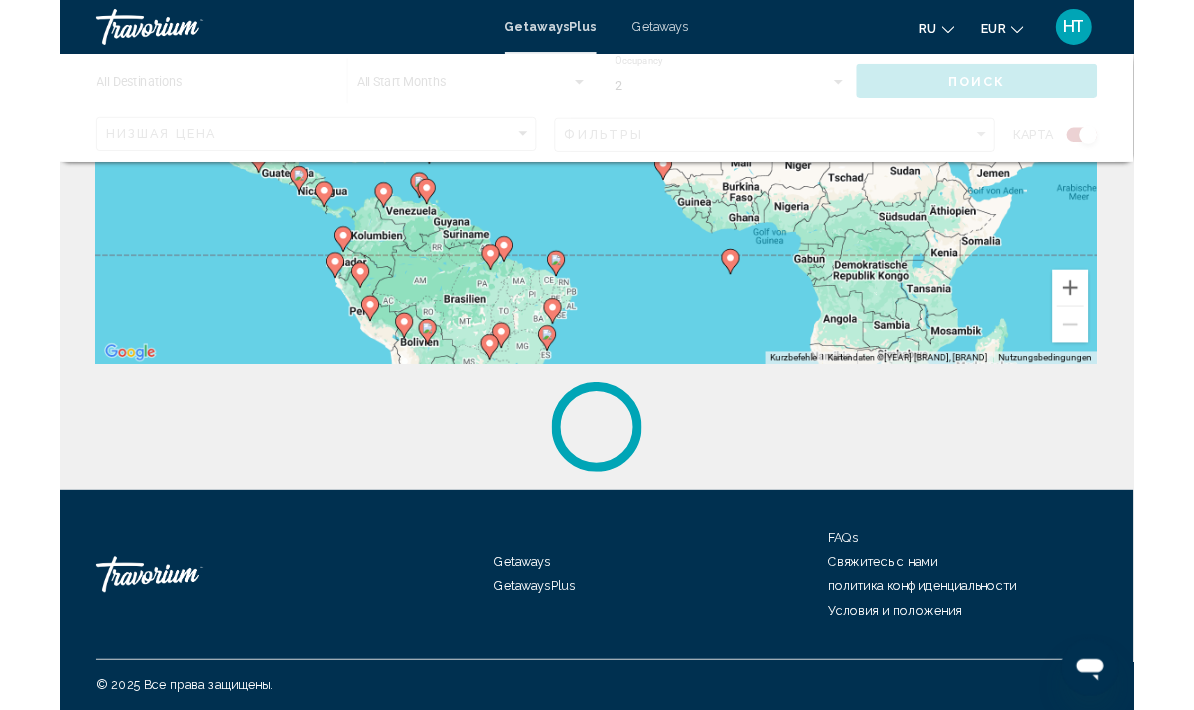 scroll, scrollTop: 0, scrollLeft: 0, axis: both 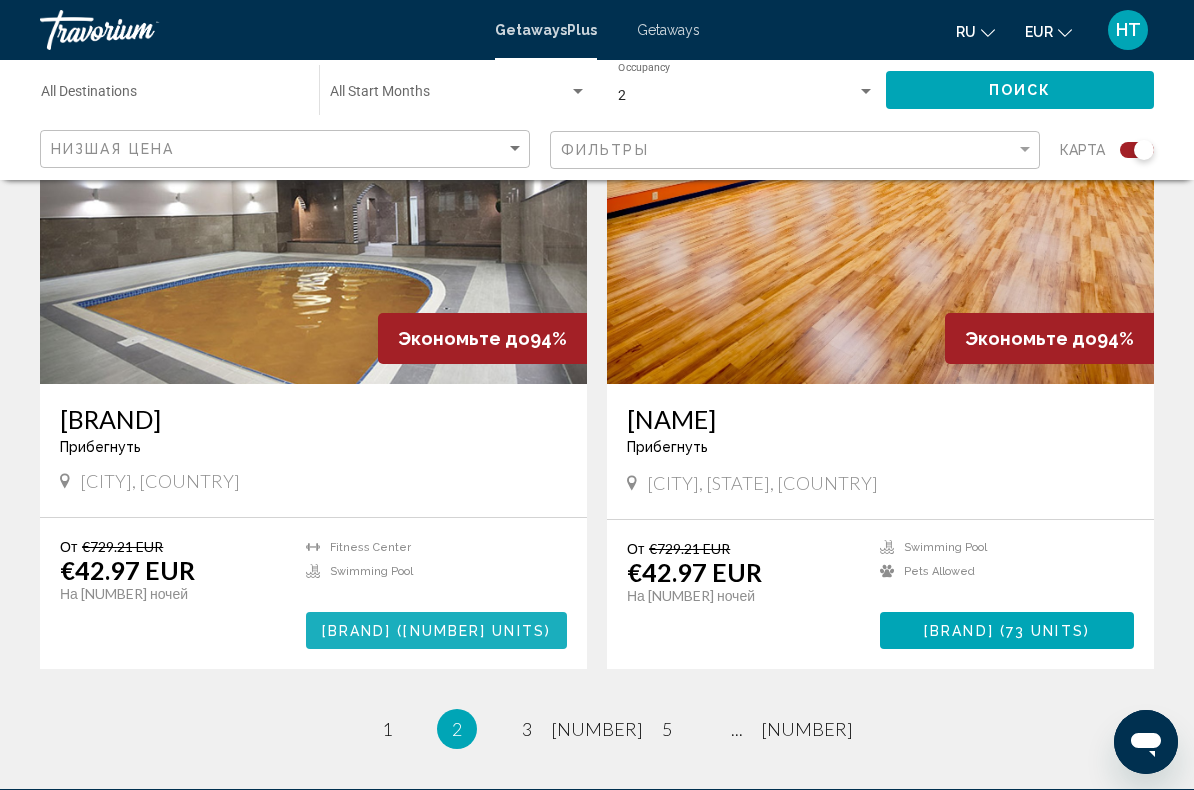click on "( [NUMBER] units )" at bounding box center [471, 631] 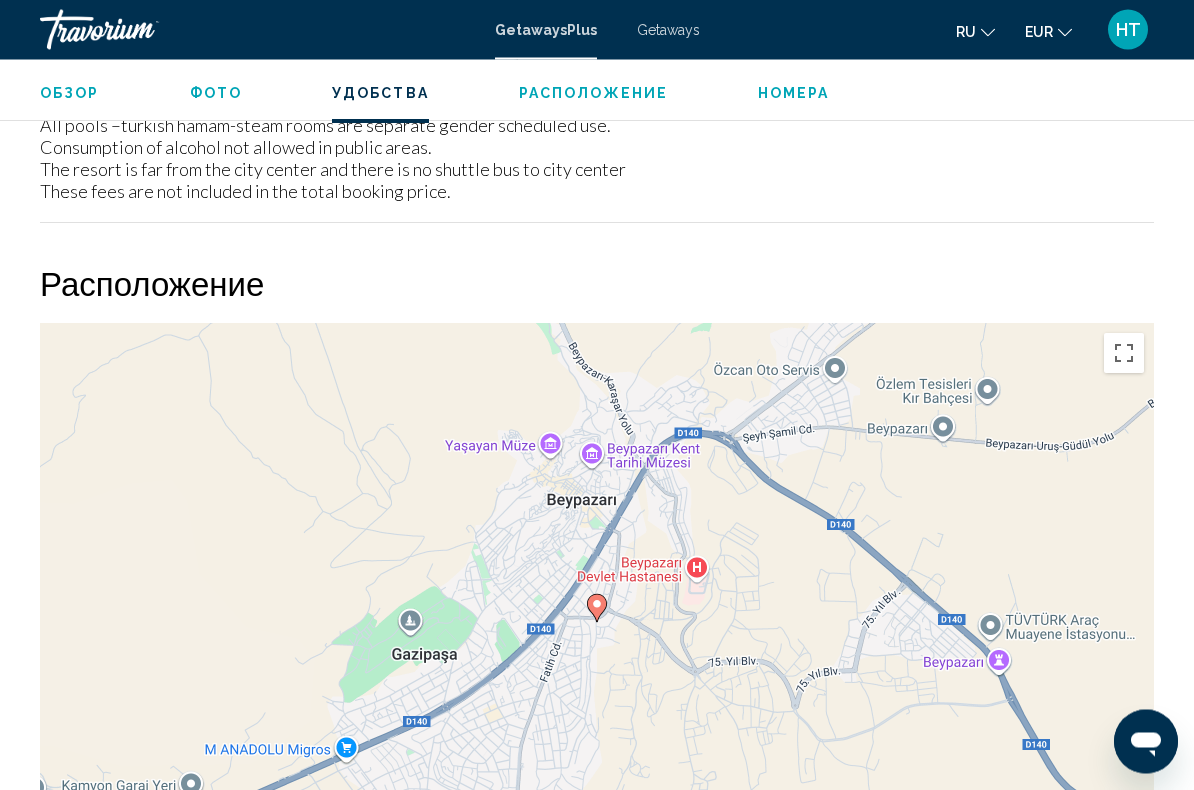 scroll, scrollTop: 2289, scrollLeft: 0, axis: vertical 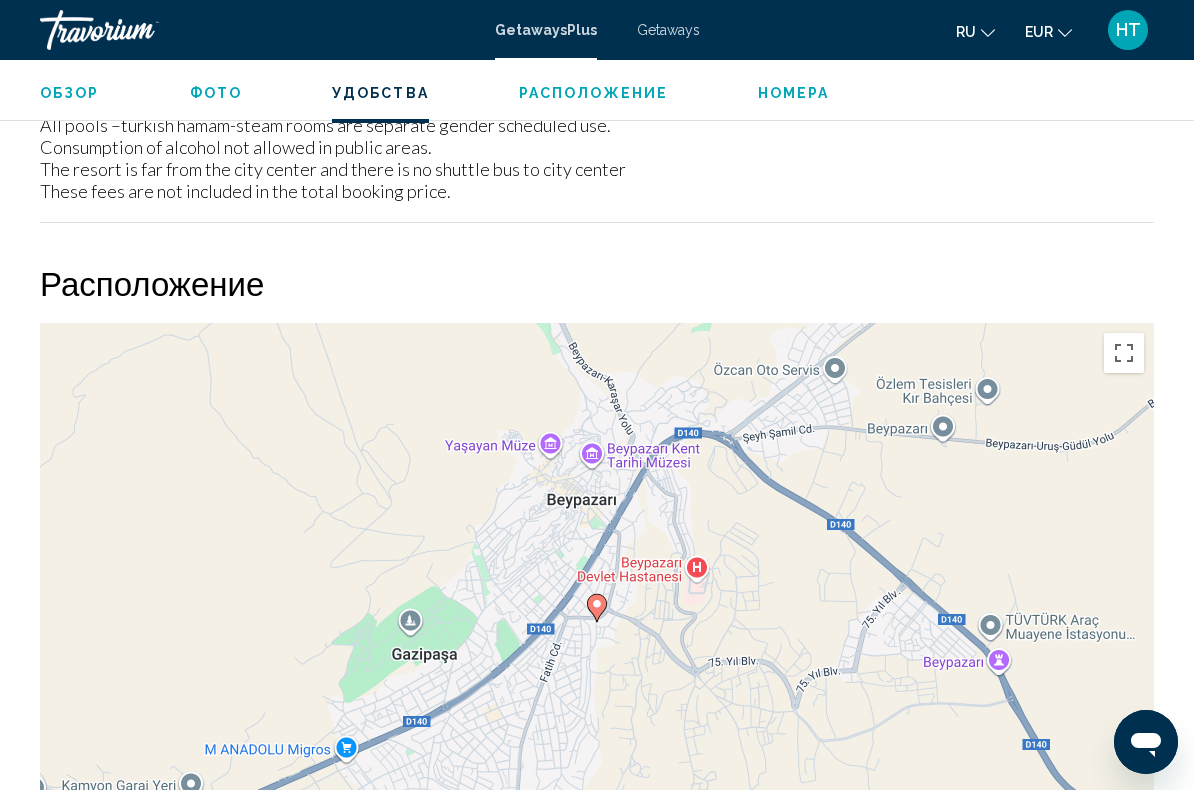 click on "Um von einem Element zum anderen zu gelangen, drückst du die Pfeiltasten entsprechend. Um den Modus zum Ziehen mit der Tastatur zu aktivieren, drückst du Alt + Eingabetaste. Wenn du den Modus aktiviert hast, kannst du die Markierung mit den Pfeiltasten verschieben. Nachdem du sie an die gewünschte Stelle gezogen bzw. verschoben hast, drückst du einfach die Eingabetaste. Durch Drücken der Esc-Taste kannst du den Vorgang abbrechen." at bounding box center (597, 623) 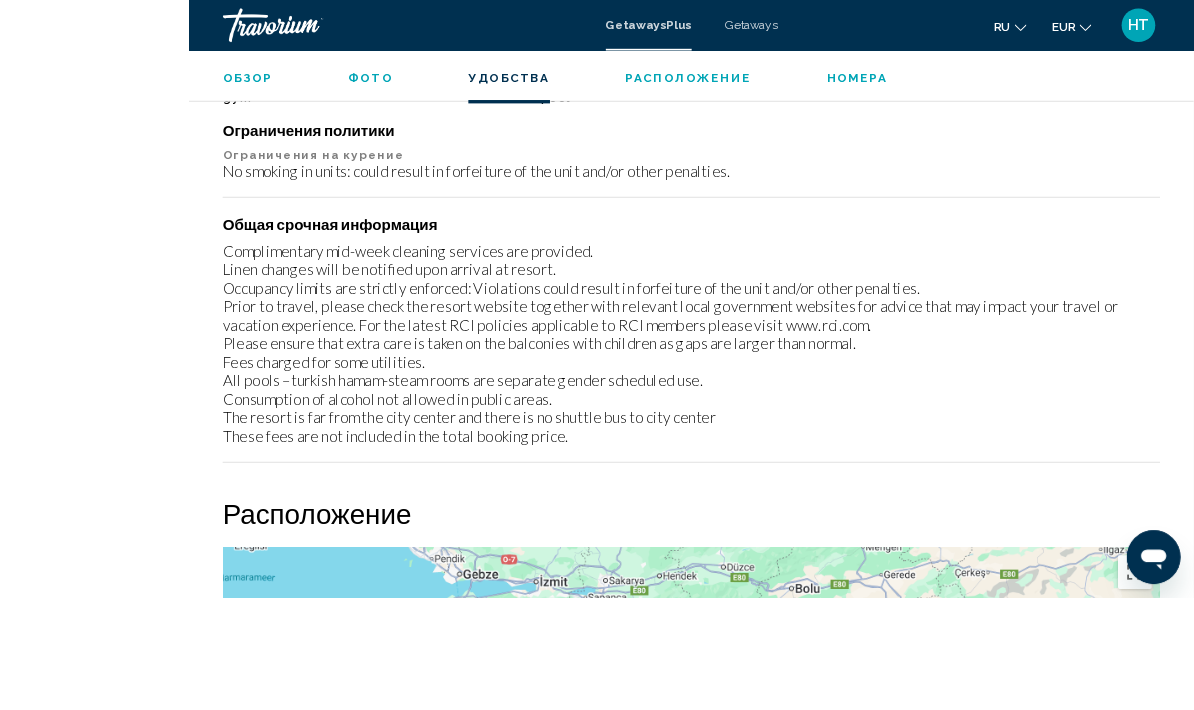 scroll, scrollTop: 2341, scrollLeft: 0, axis: vertical 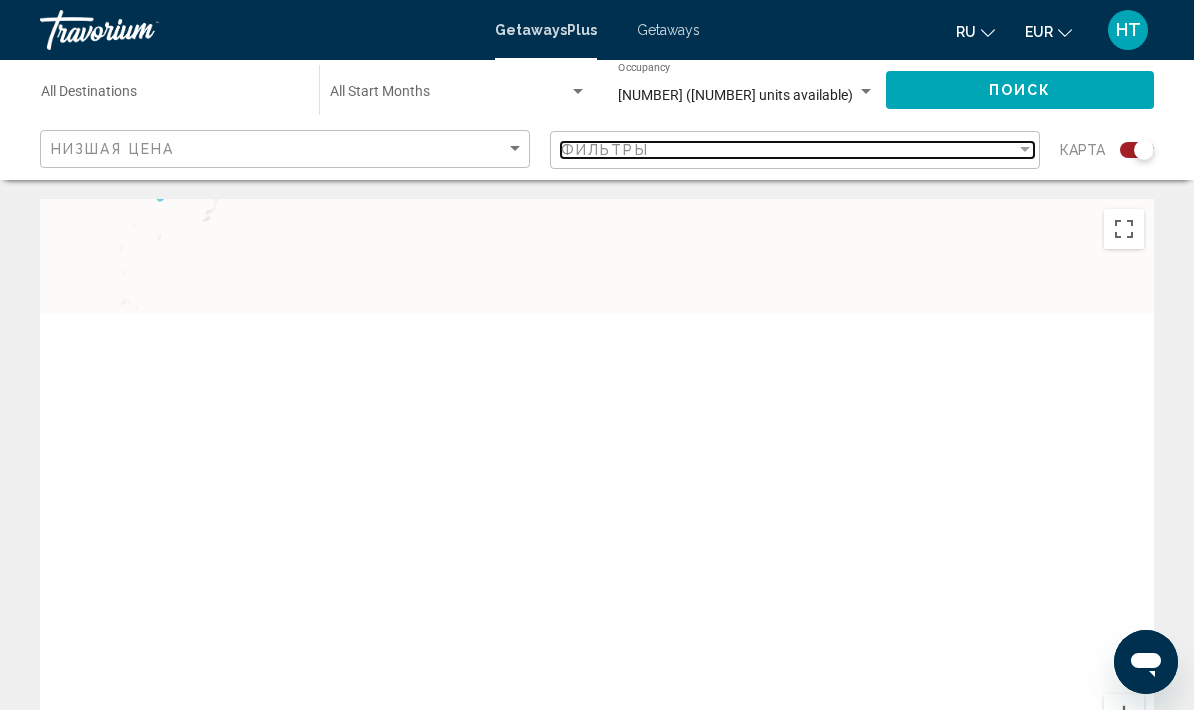 click at bounding box center (1025, 150) 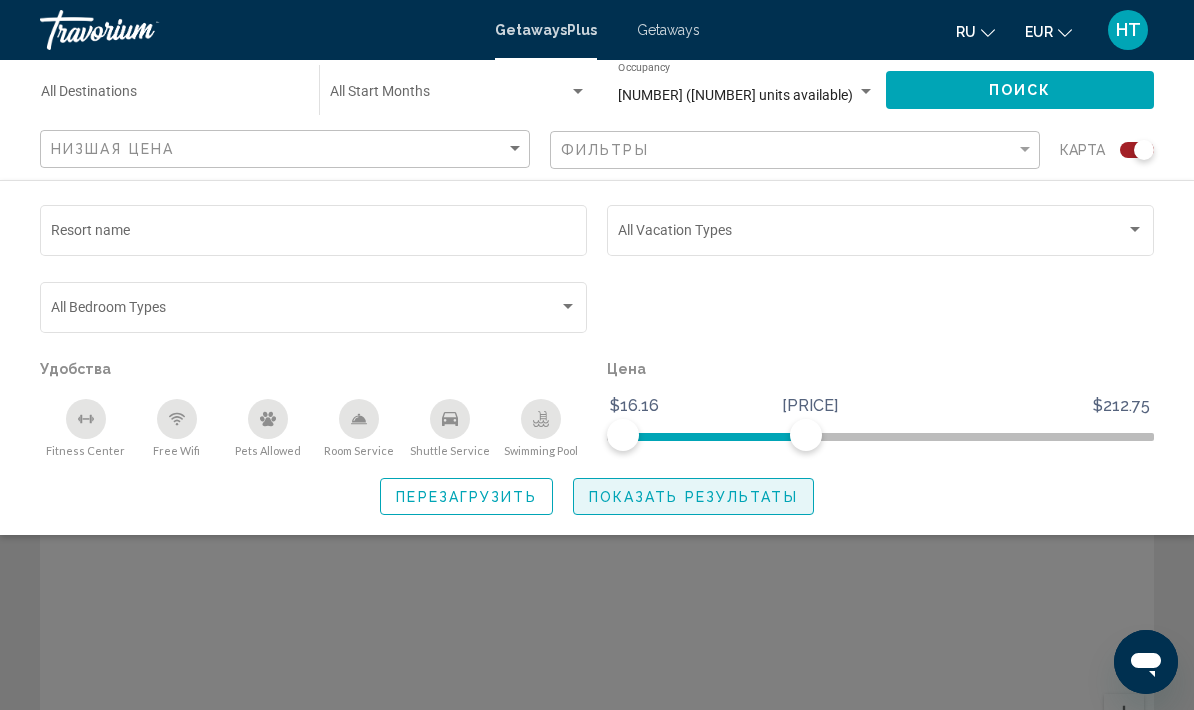 click on "Показать результаты" at bounding box center (693, 497) 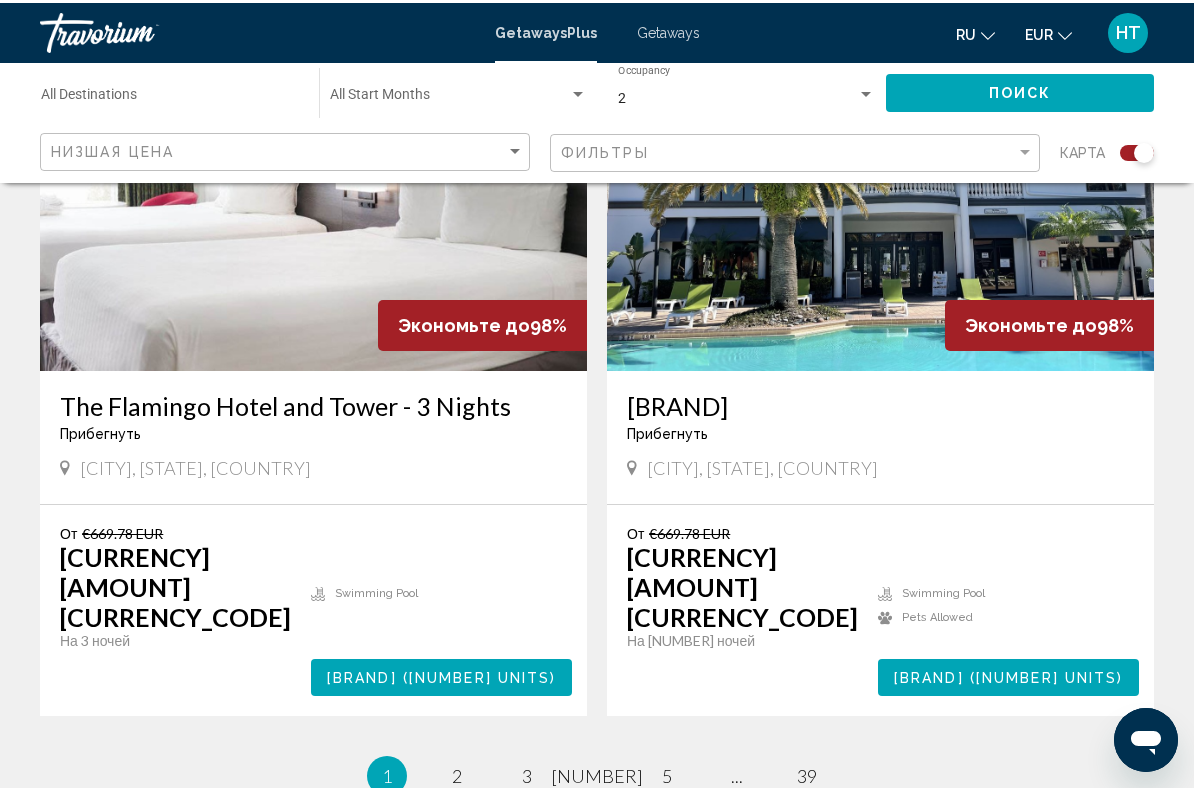 scroll, scrollTop: 4376, scrollLeft: 0, axis: vertical 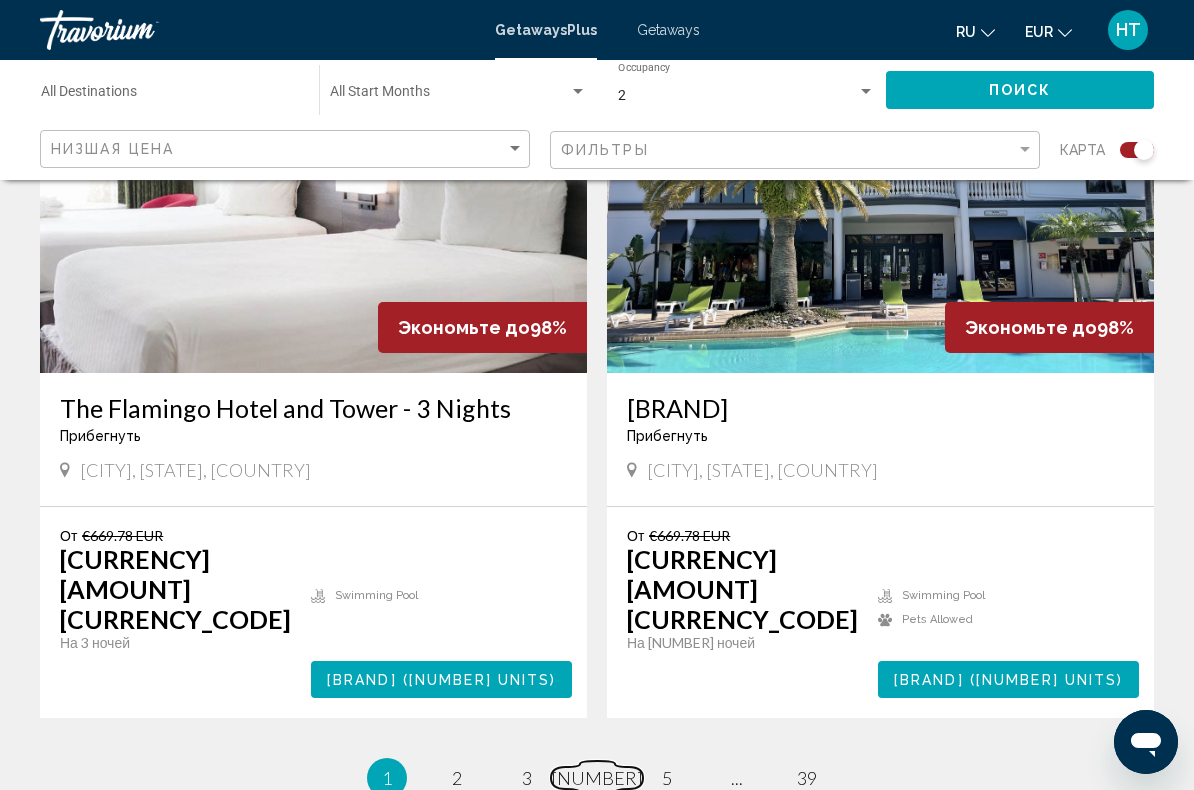 click on "page  4" at bounding box center [457, 778] 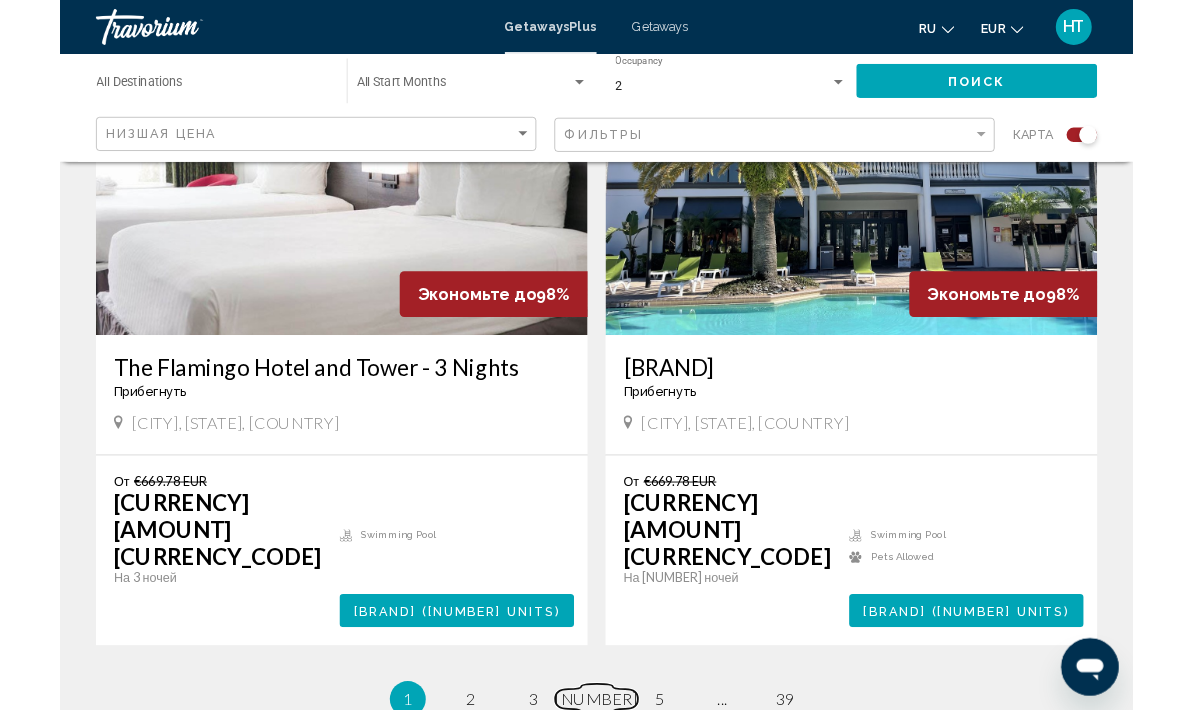 scroll, scrollTop: 0, scrollLeft: 0, axis: both 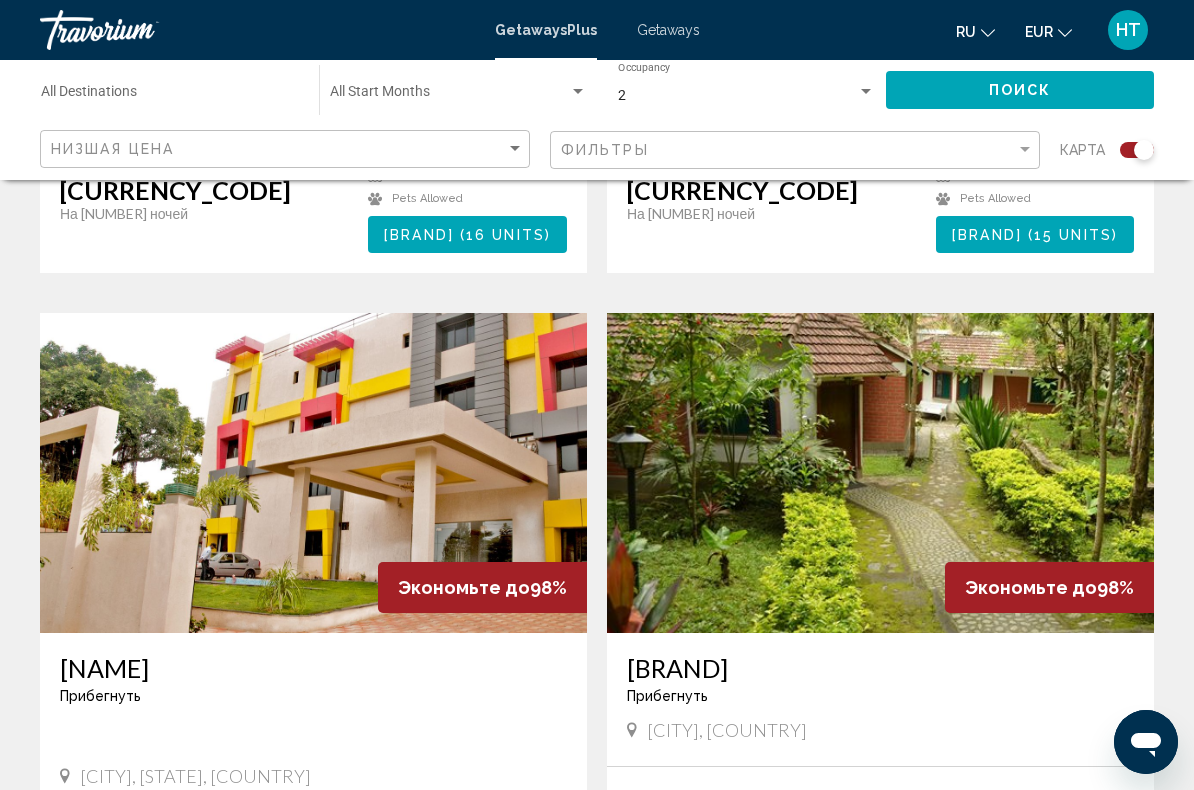 click at bounding box center [880, 473] 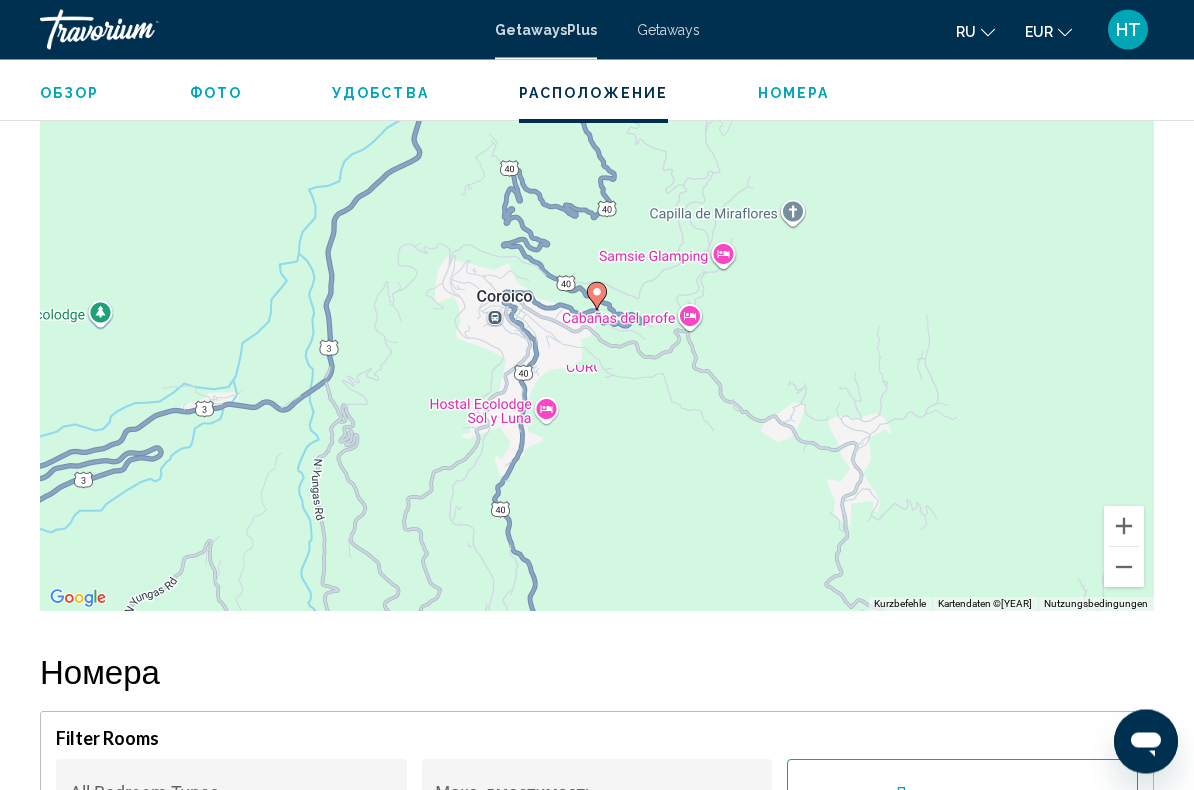 scroll, scrollTop: 2685, scrollLeft: 0, axis: vertical 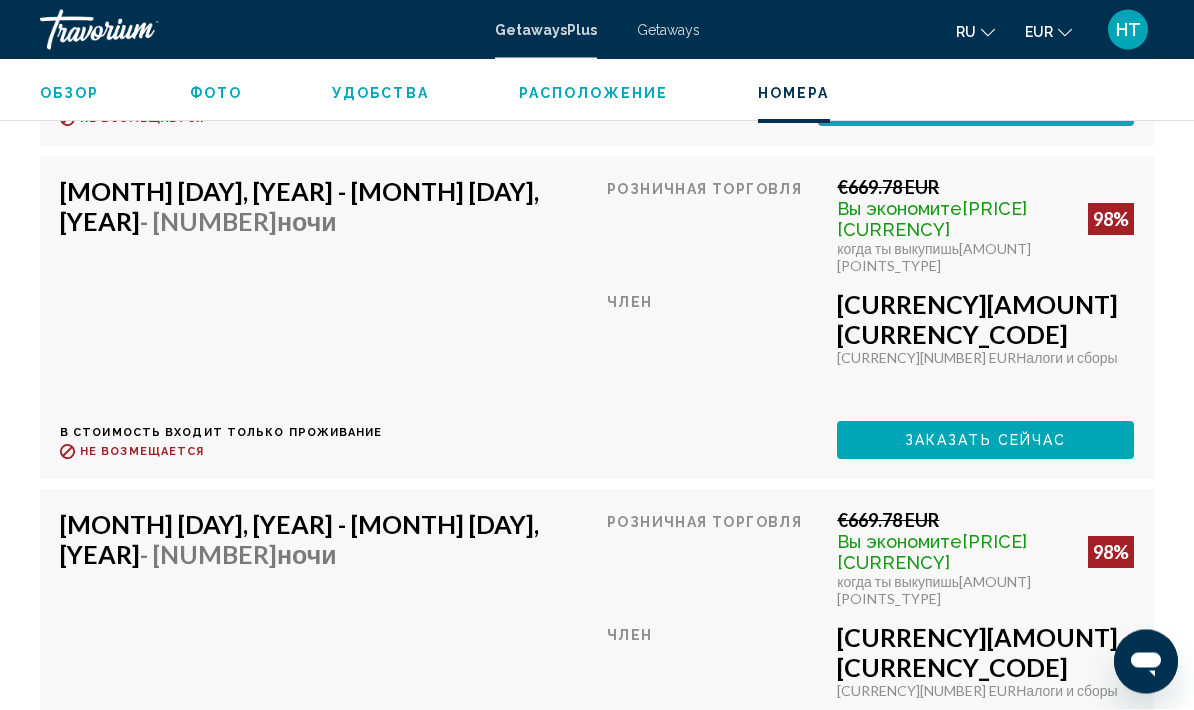 click on "Расположение" at bounding box center (593, 93) 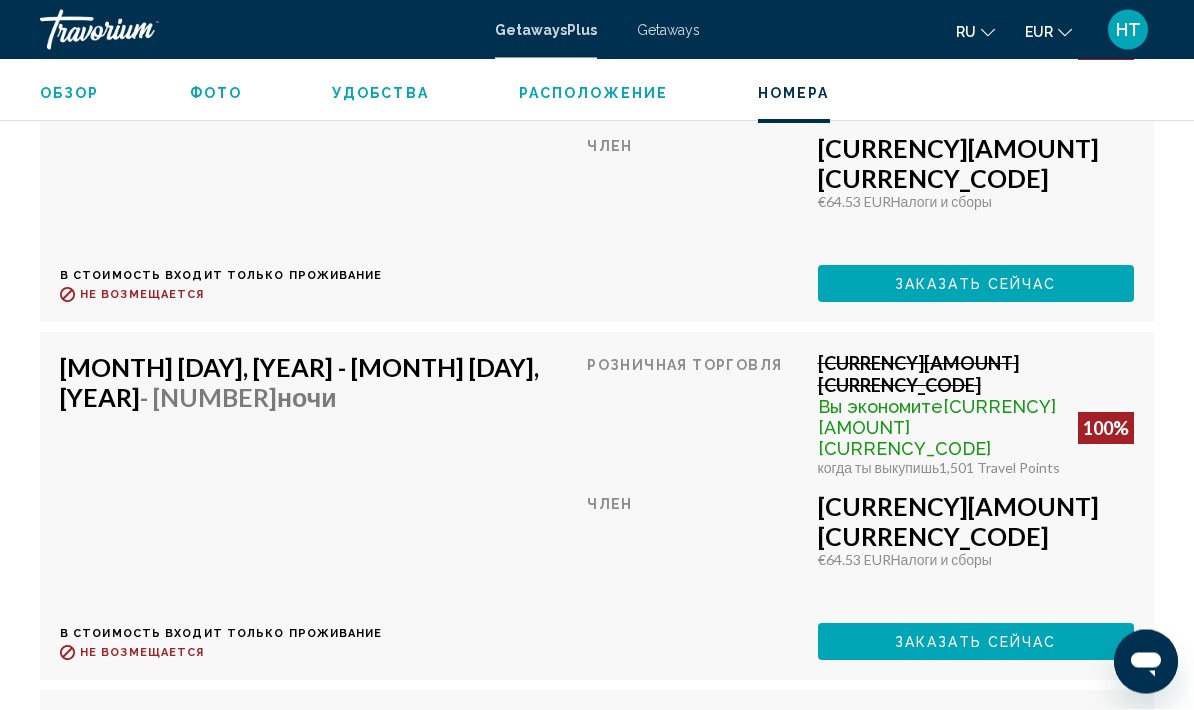 scroll, scrollTop: 2576, scrollLeft: 0, axis: vertical 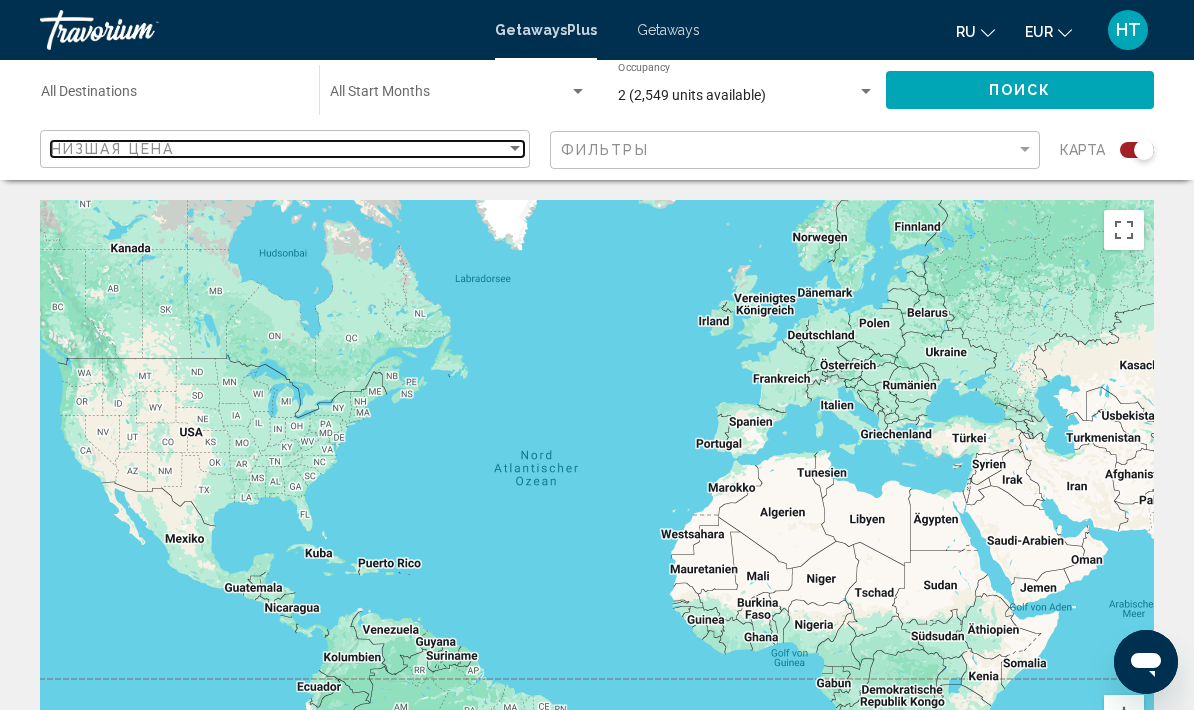 click at bounding box center [515, 148] 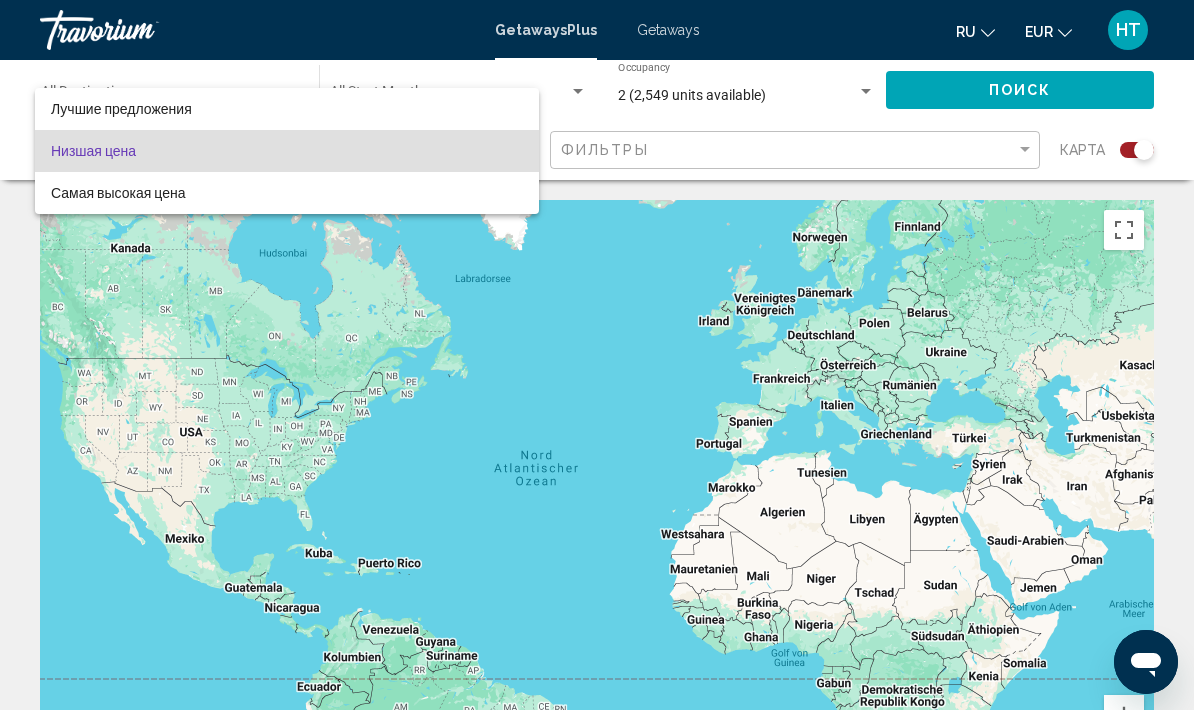 click at bounding box center [597, 355] 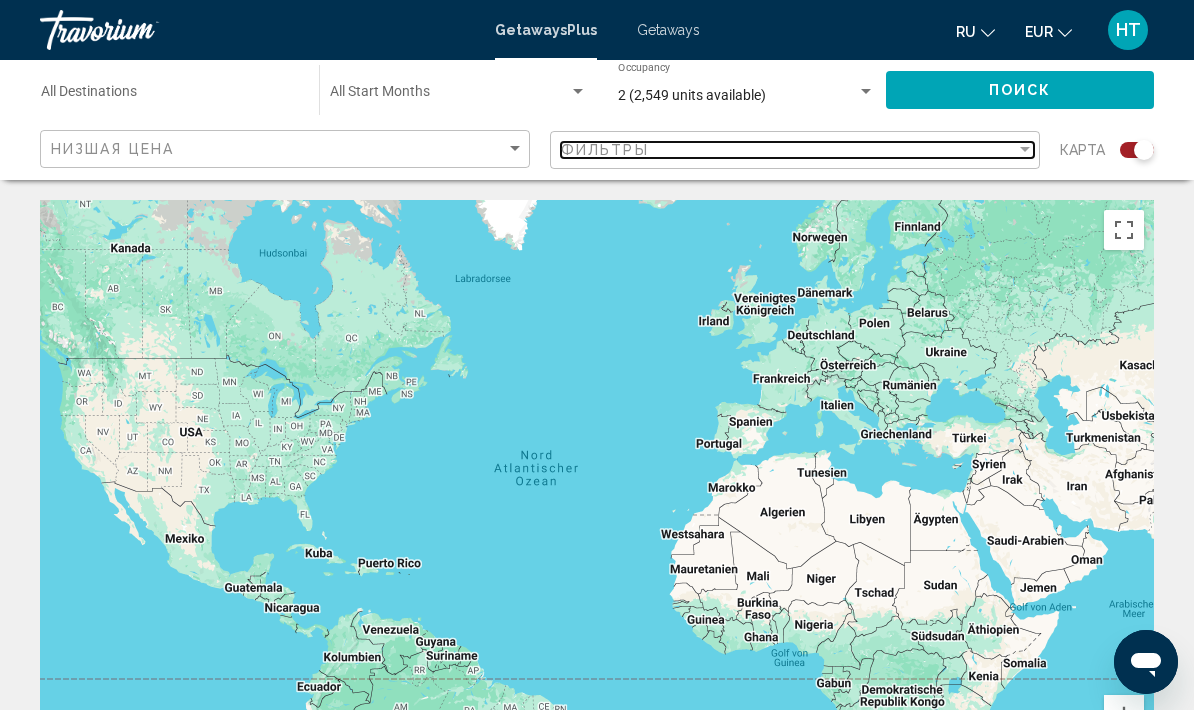 click at bounding box center [1025, 150] 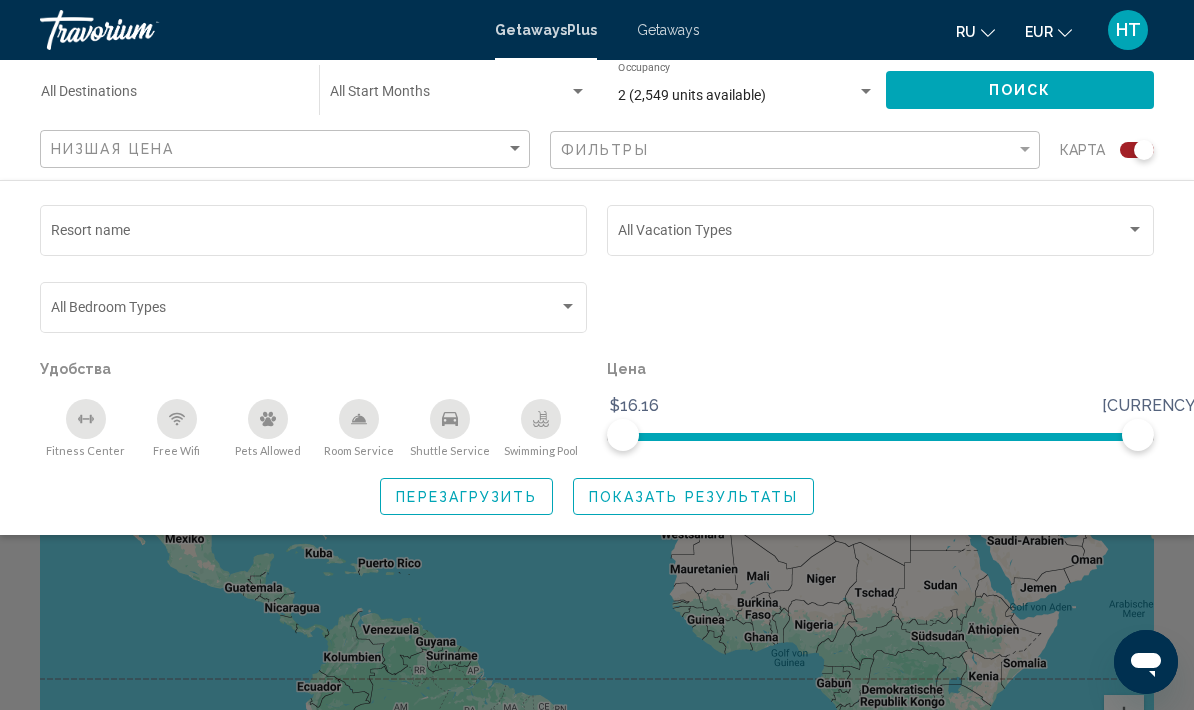 click at bounding box center (568, 307) 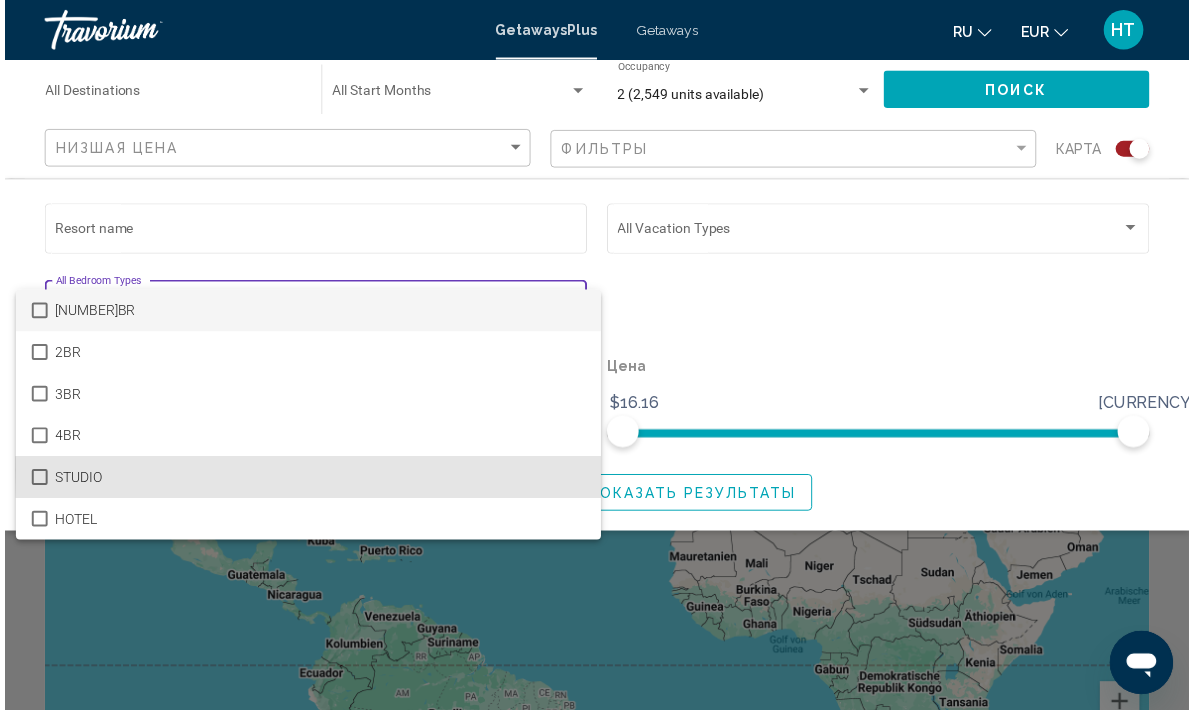 scroll, scrollTop: 12, scrollLeft: 0, axis: vertical 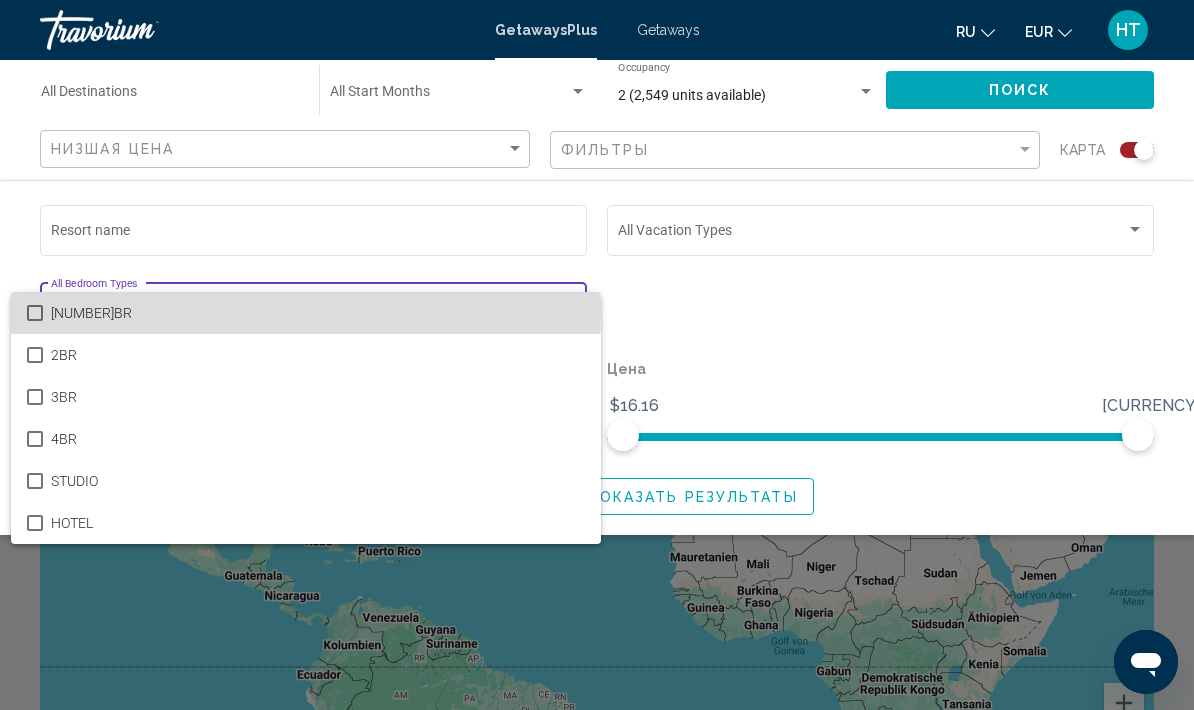 click at bounding box center [35, 313] 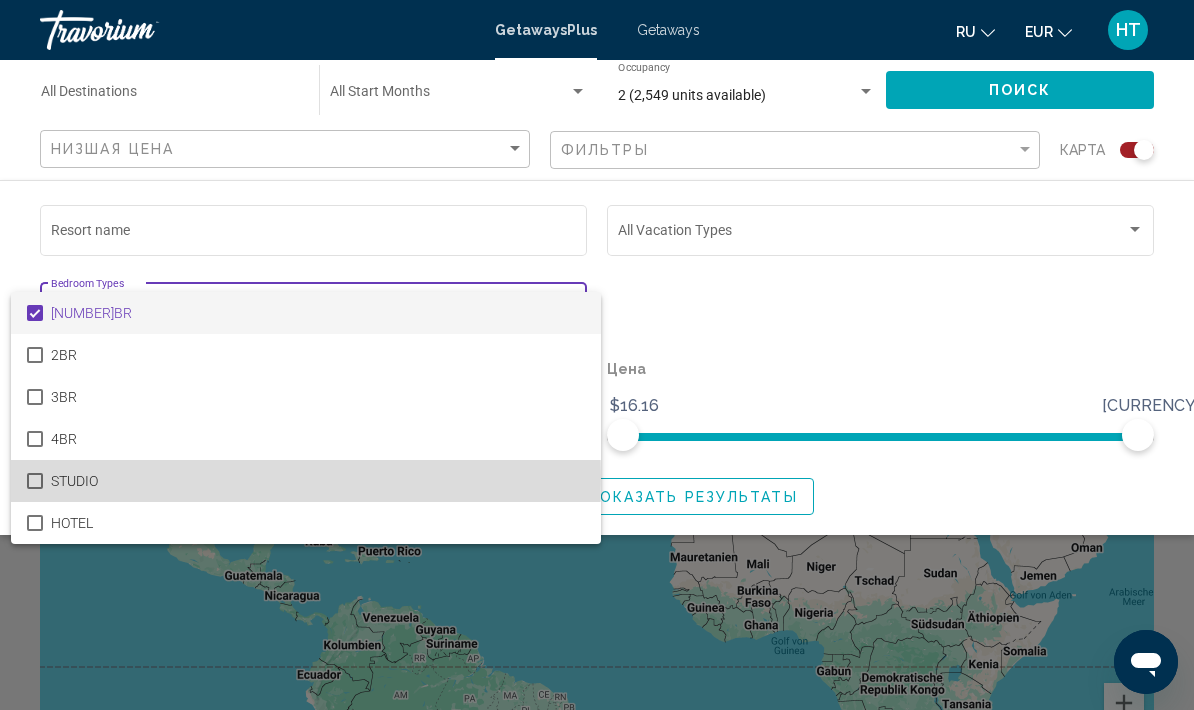 click at bounding box center [35, 481] 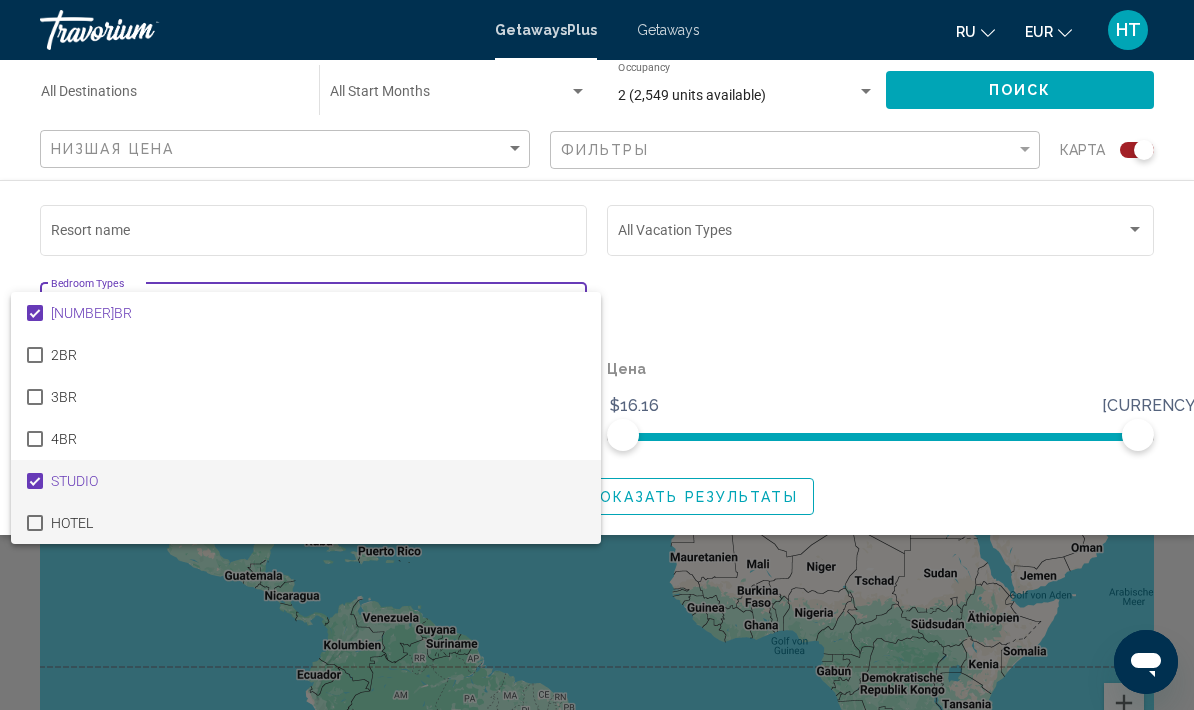click at bounding box center [35, 523] 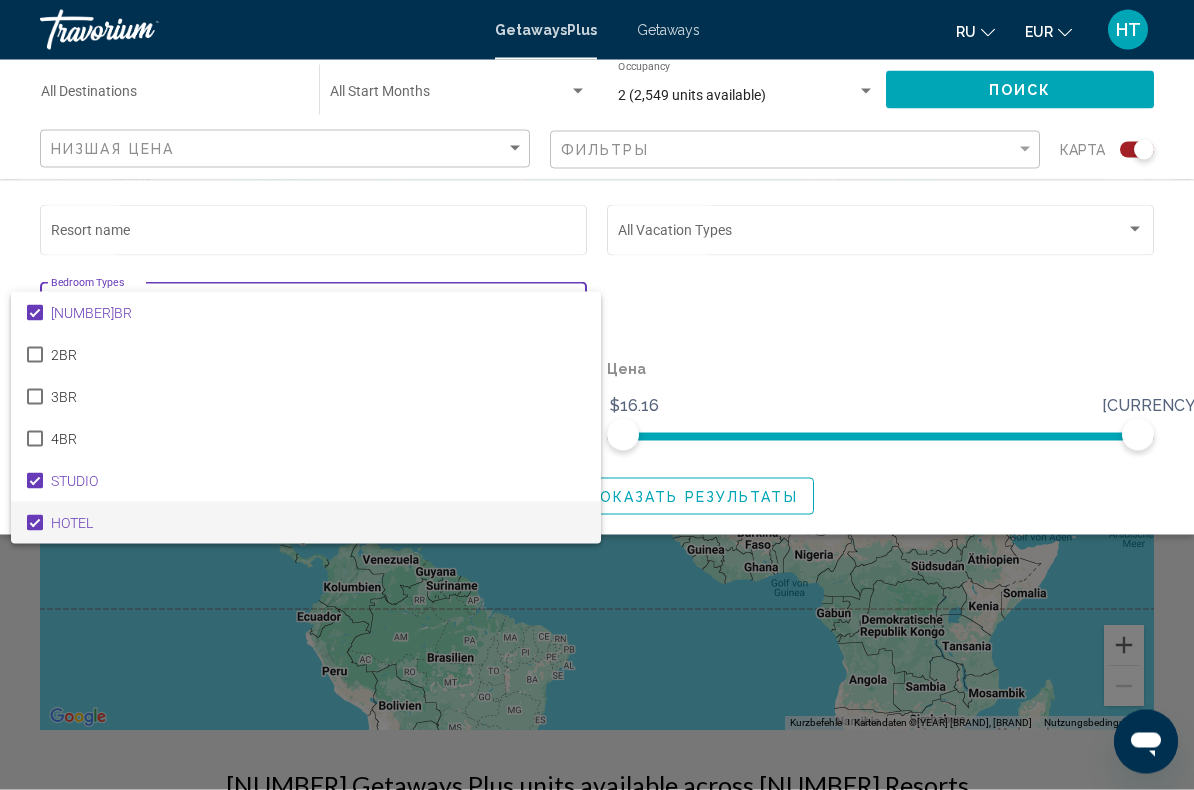 scroll, scrollTop: 72, scrollLeft: 0, axis: vertical 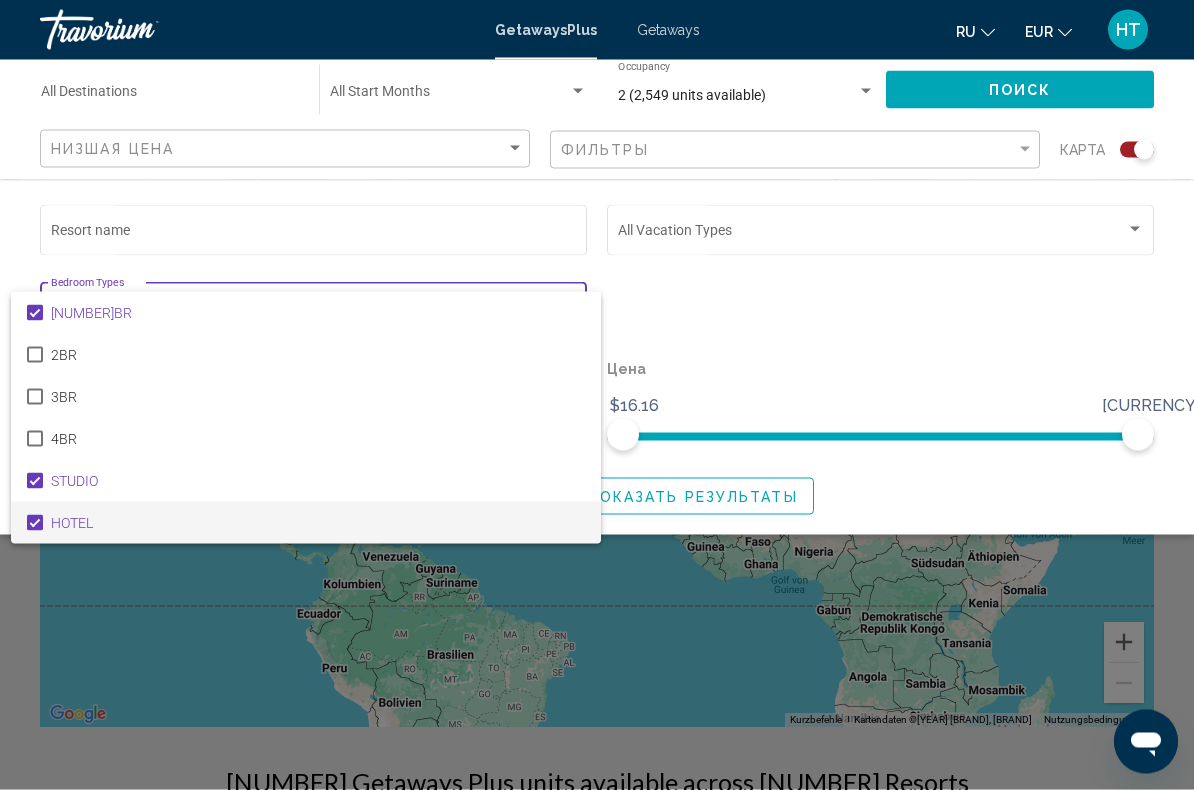 click at bounding box center (597, 395) 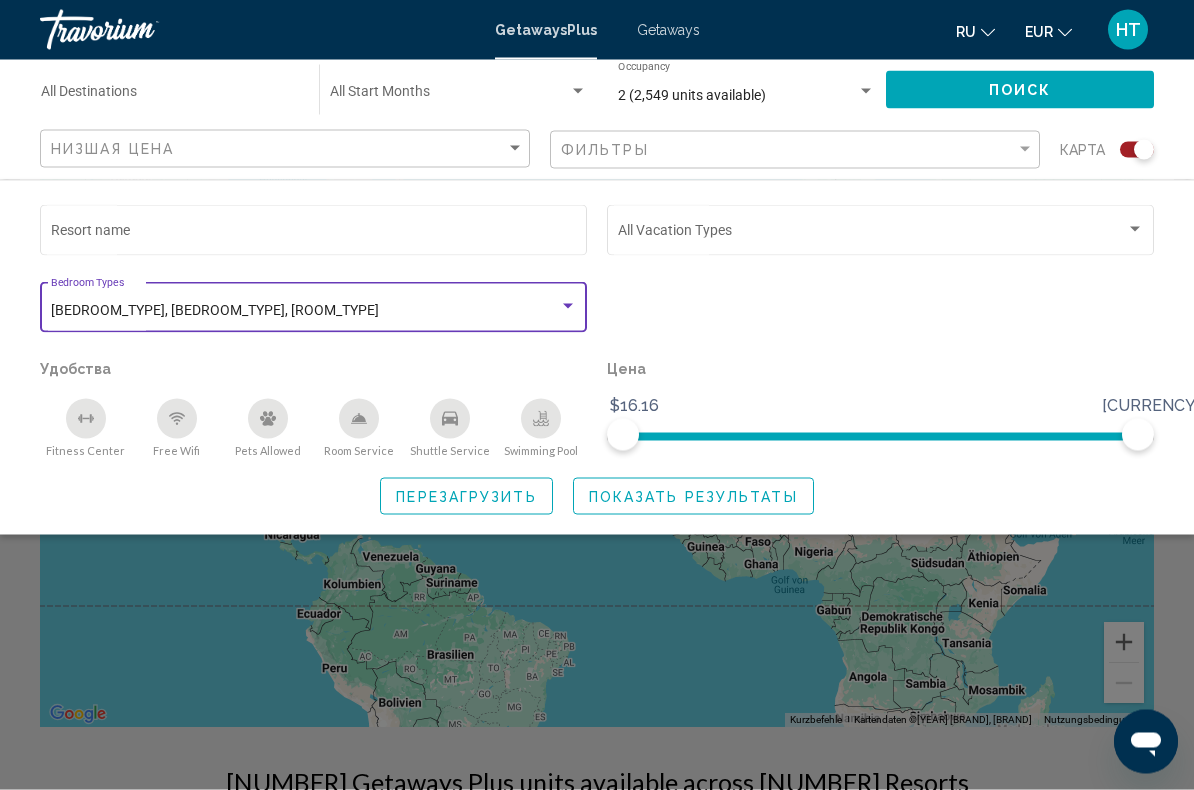 scroll, scrollTop: 73, scrollLeft: 0, axis: vertical 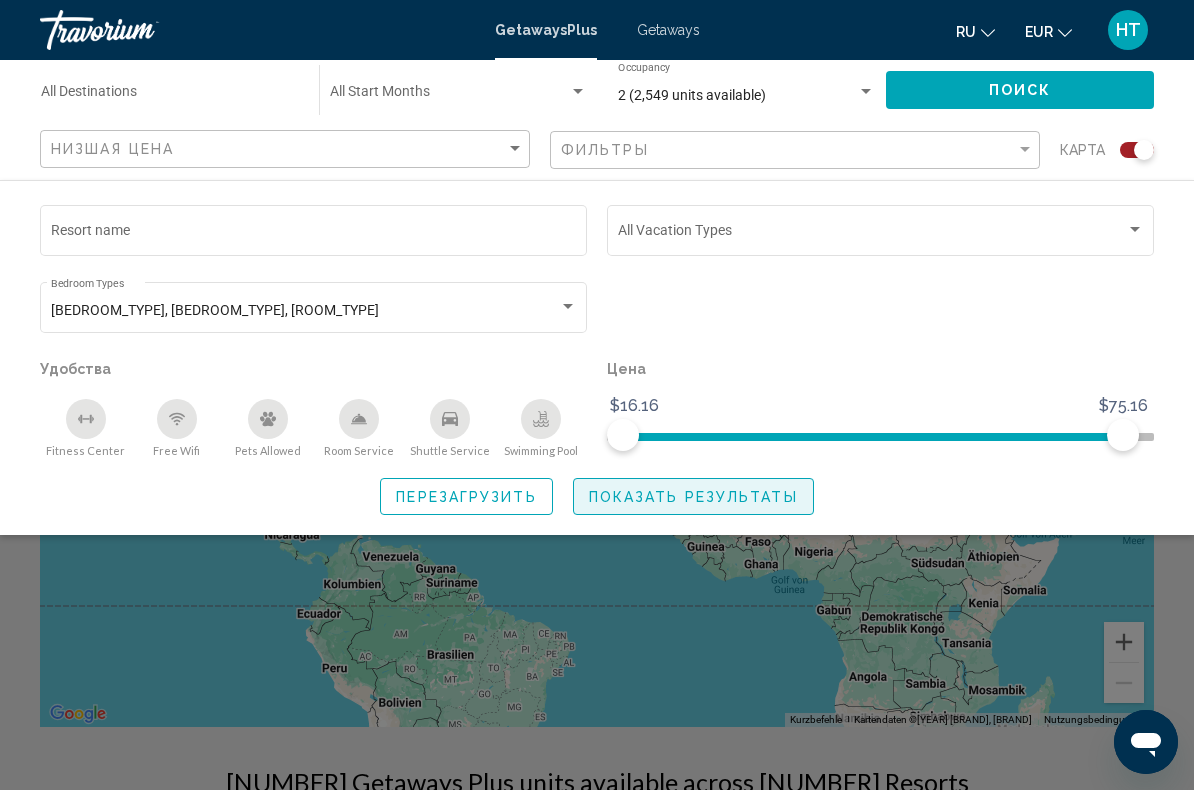click on "Показать результаты" at bounding box center (693, 497) 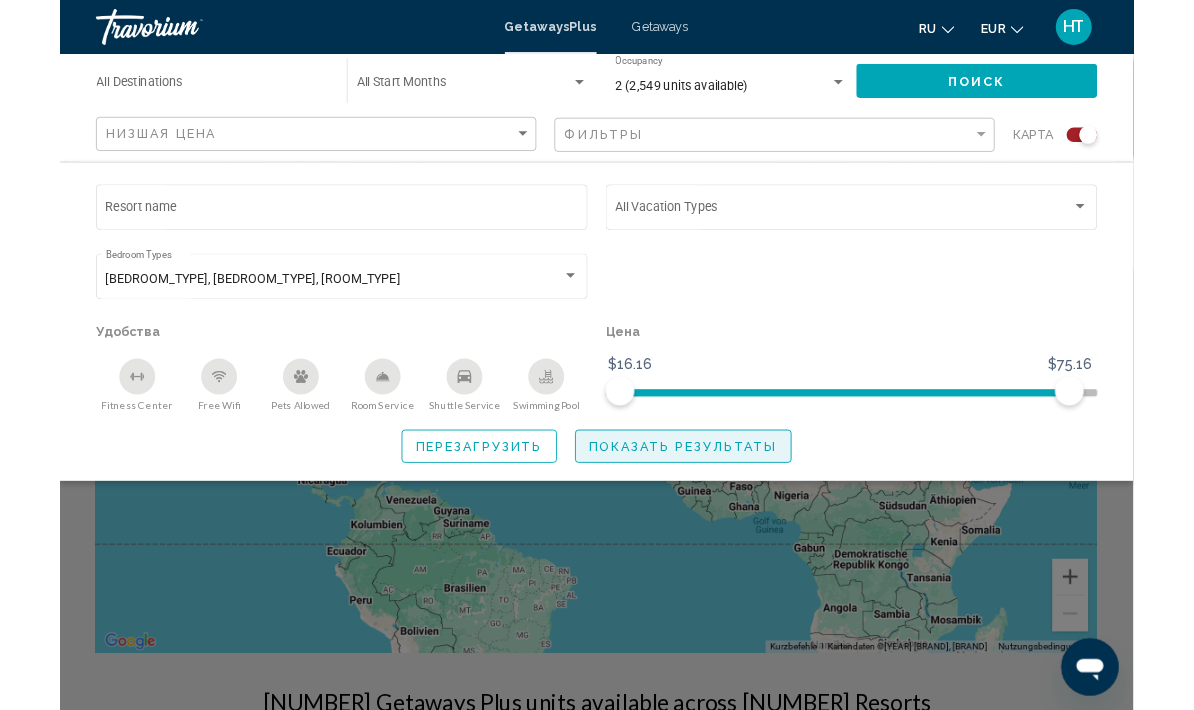 scroll, scrollTop: 0, scrollLeft: 0, axis: both 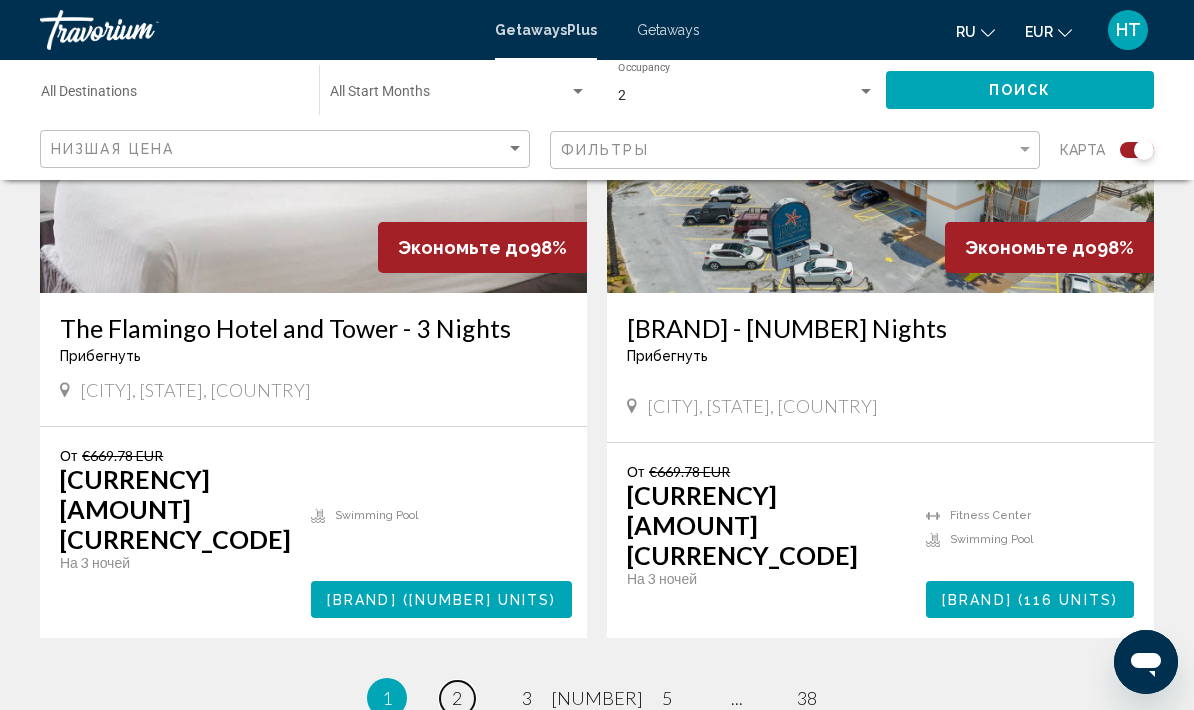 click on "2" at bounding box center [457, 698] 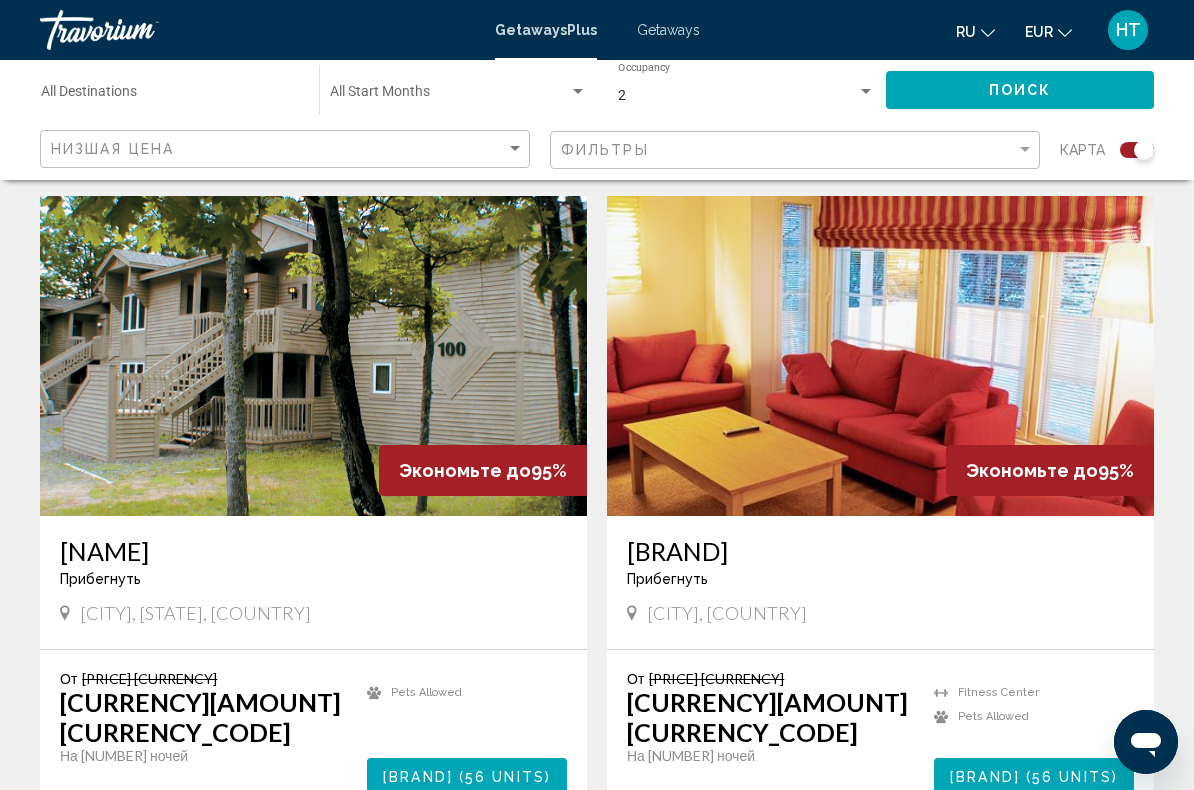scroll, scrollTop: 4112, scrollLeft: 0, axis: vertical 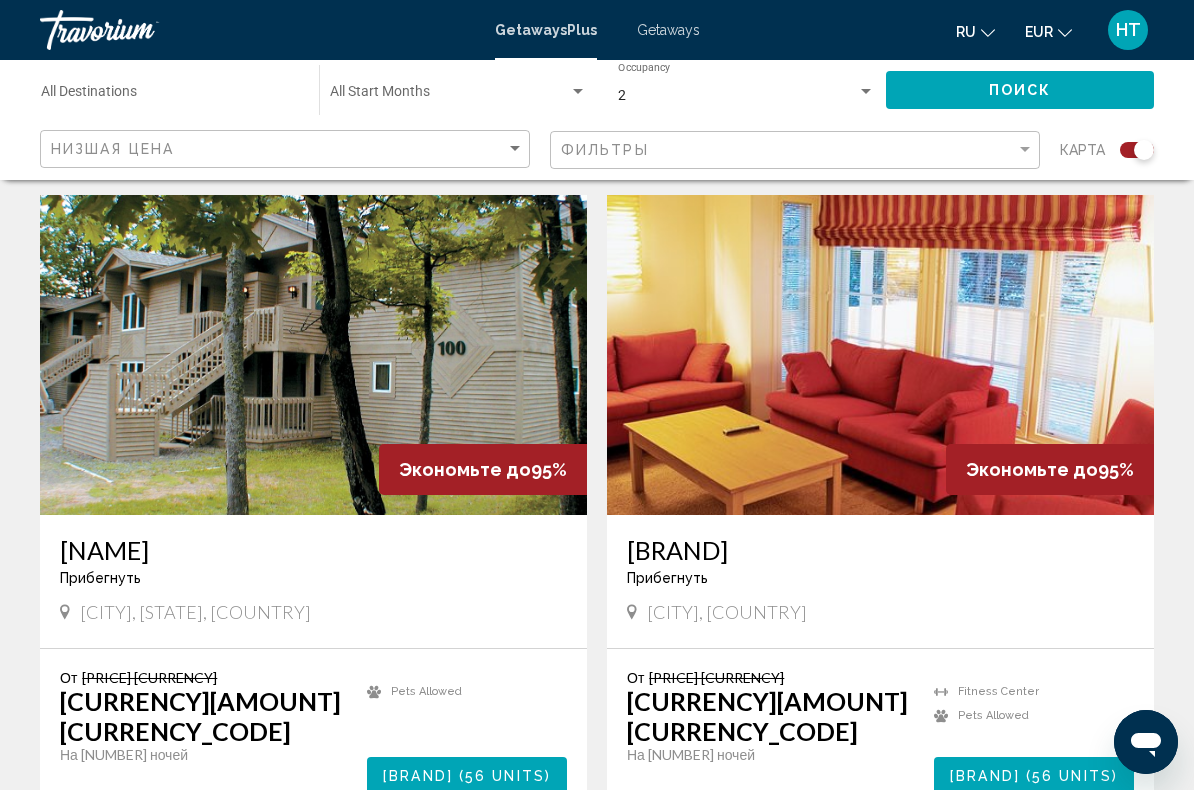 click on "page  3" at bounding box center (387, 874) 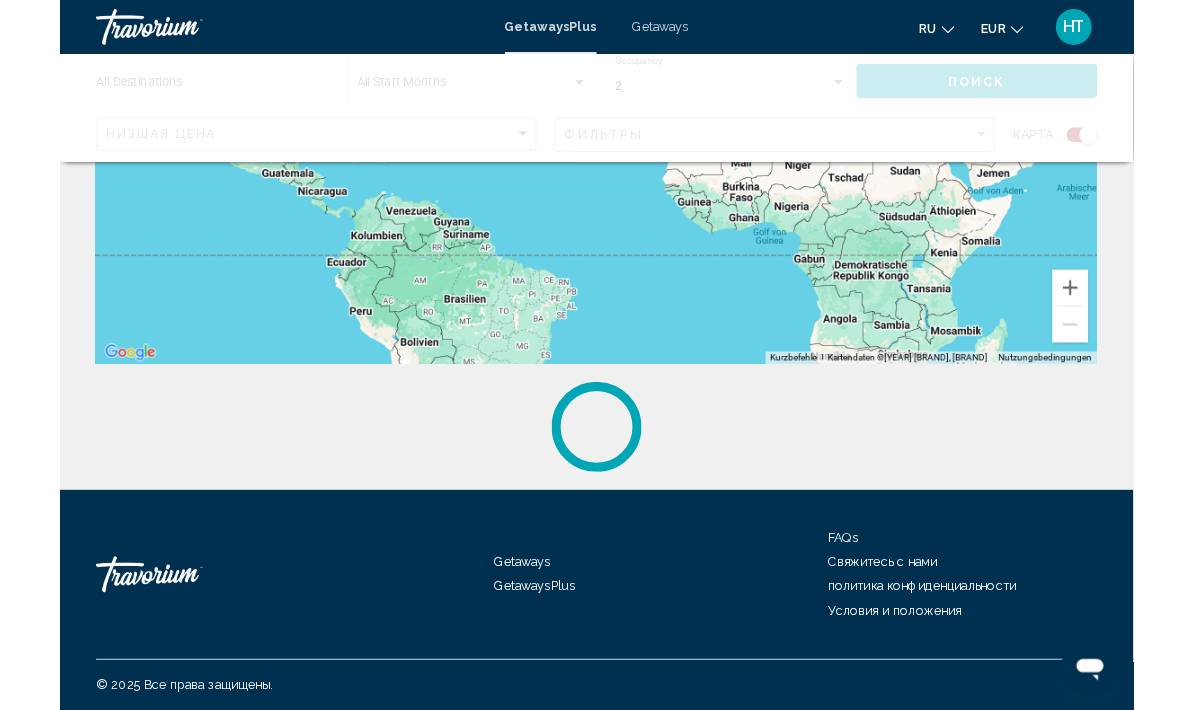 scroll, scrollTop: 0, scrollLeft: 0, axis: both 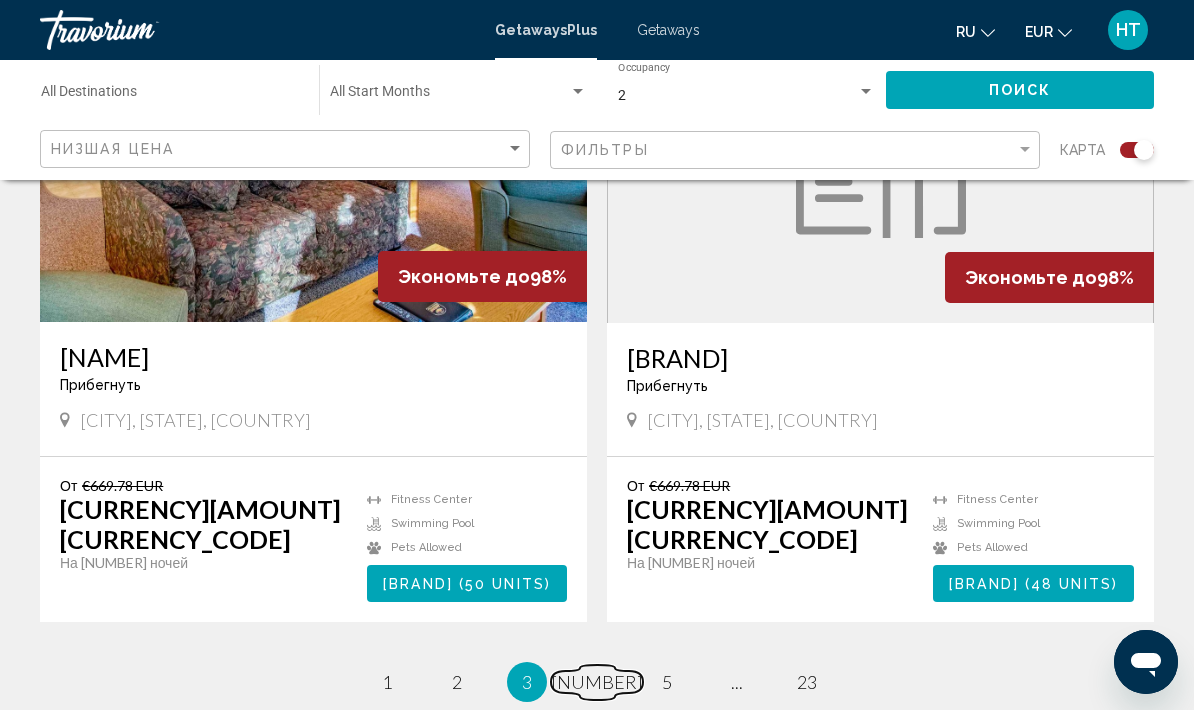 click on "[NUMBER]" at bounding box center (387, 682) 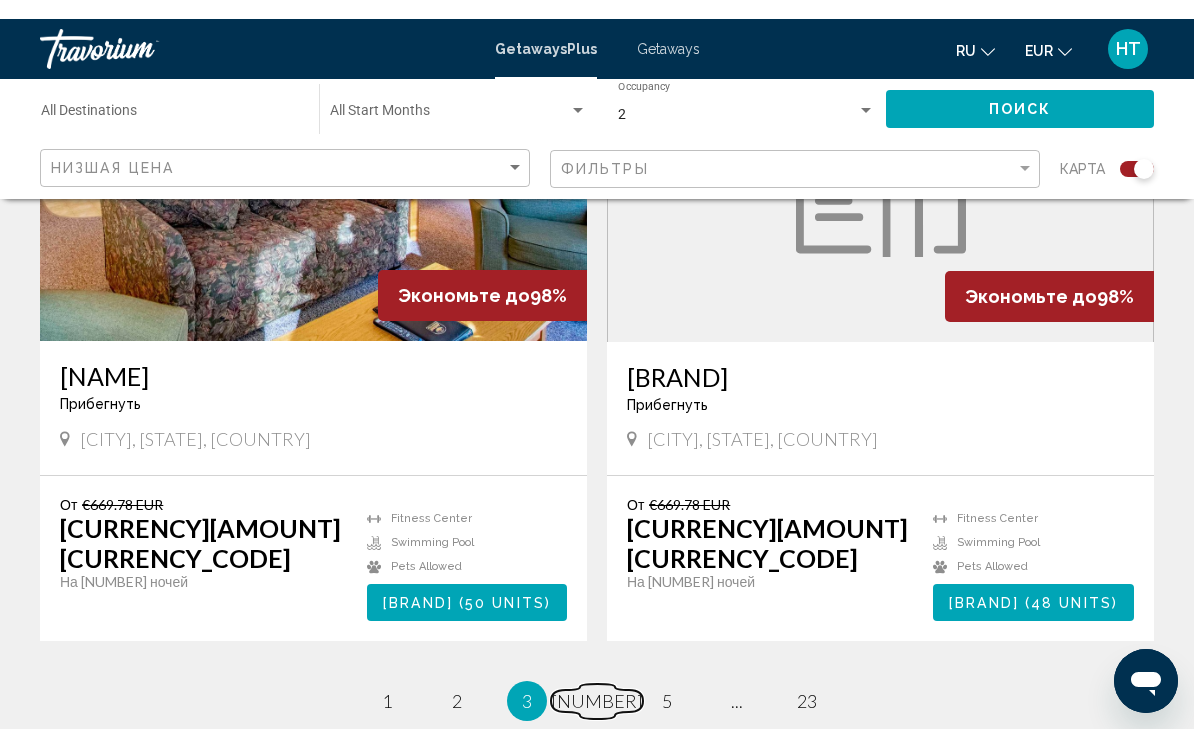 scroll, scrollTop: 0, scrollLeft: 0, axis: both 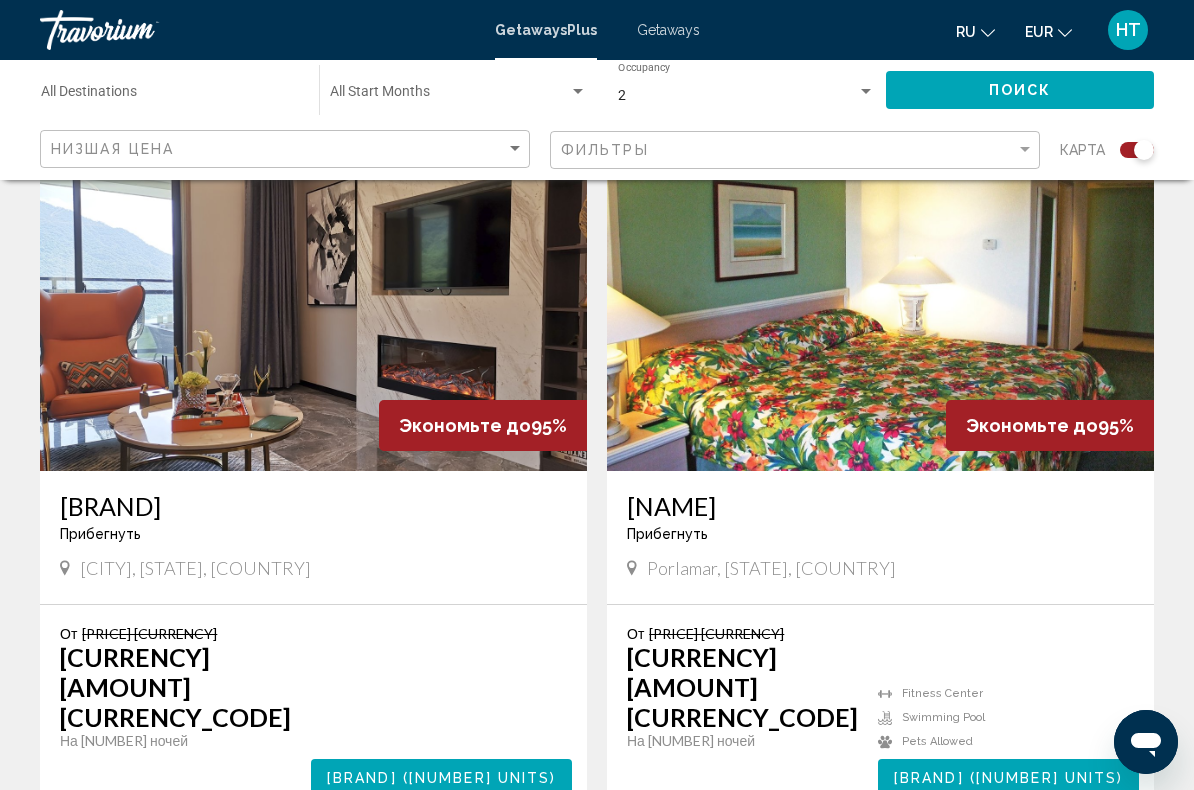click on "5" at bounding box center (387, 876) 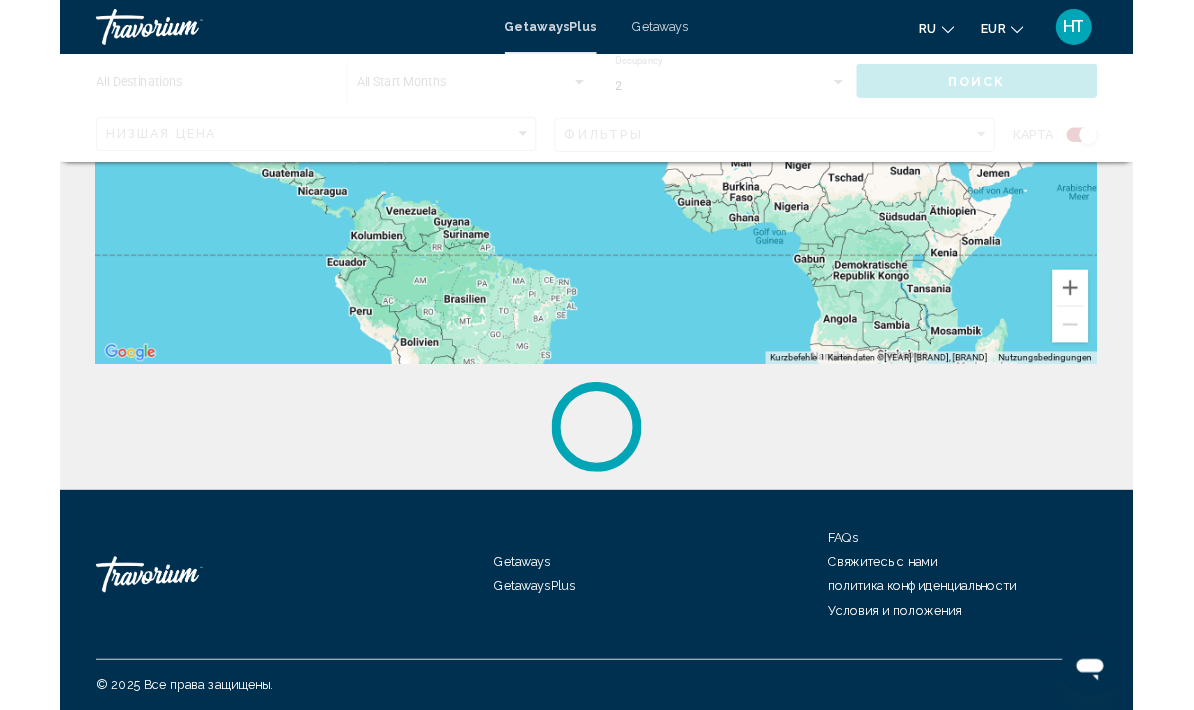 scroll, scrollTop: 0, scrollLeft: 0, axis: both 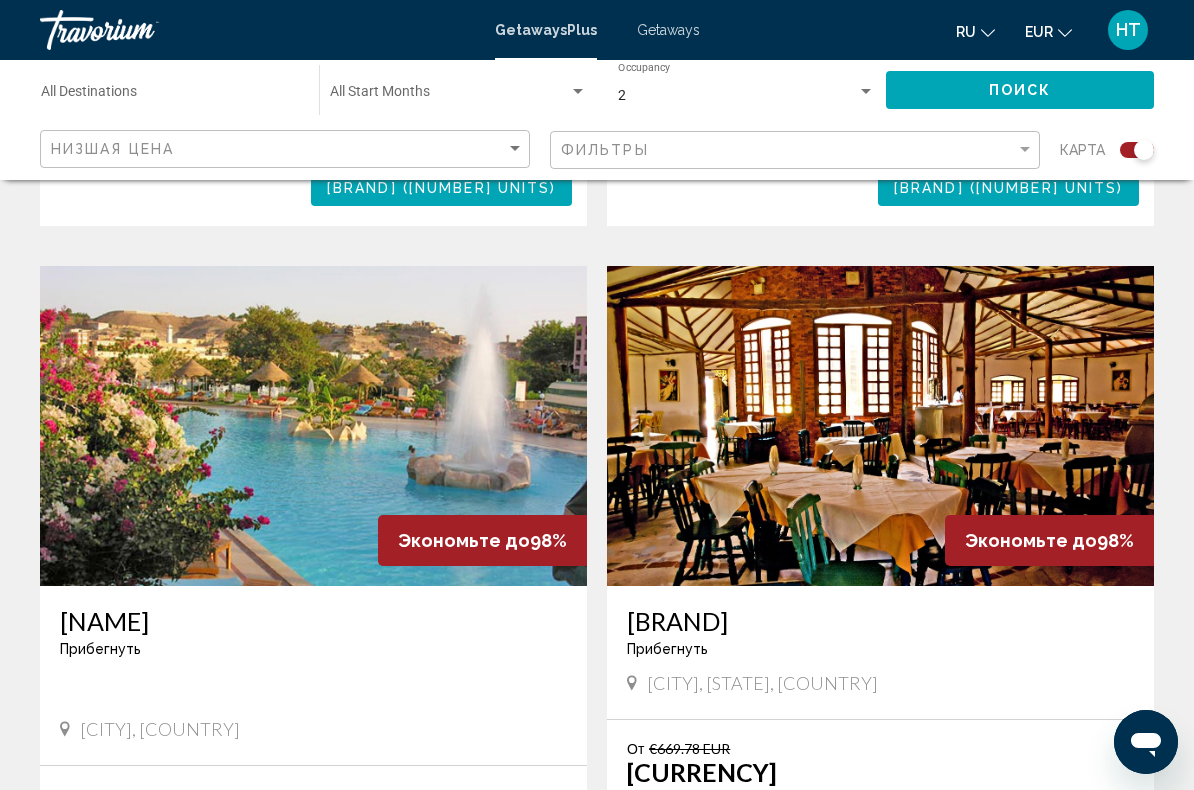 click on "page [NUMBER]" at bounding box center [387, 991] 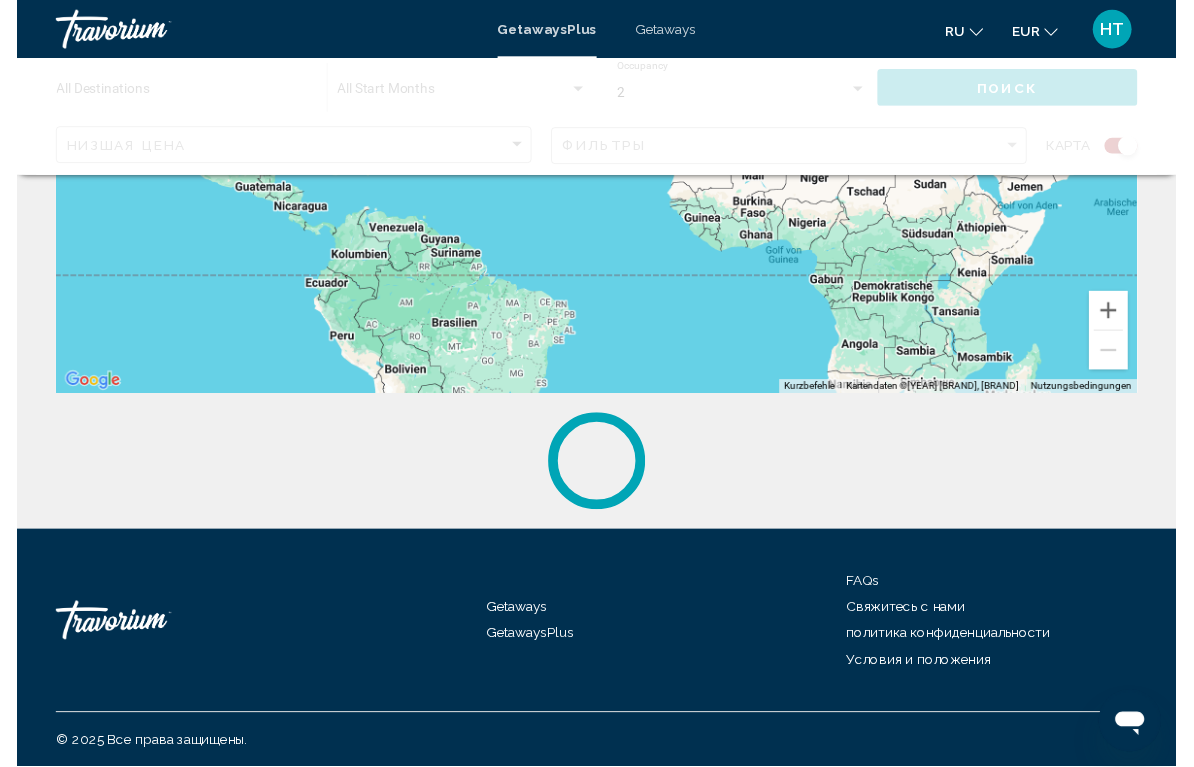 scroll, scrollTop: 0, scrollLeft: 0, axis: both 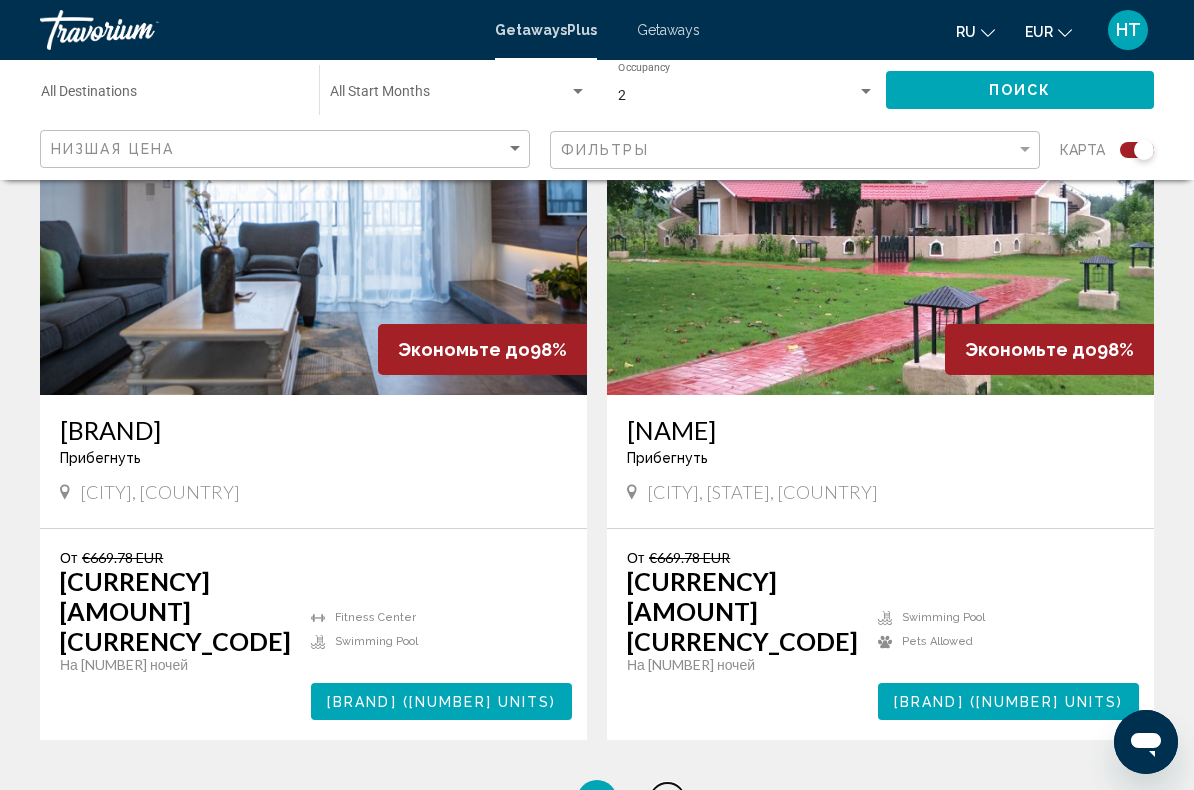 click on "7" at bounding box center [387, 800] 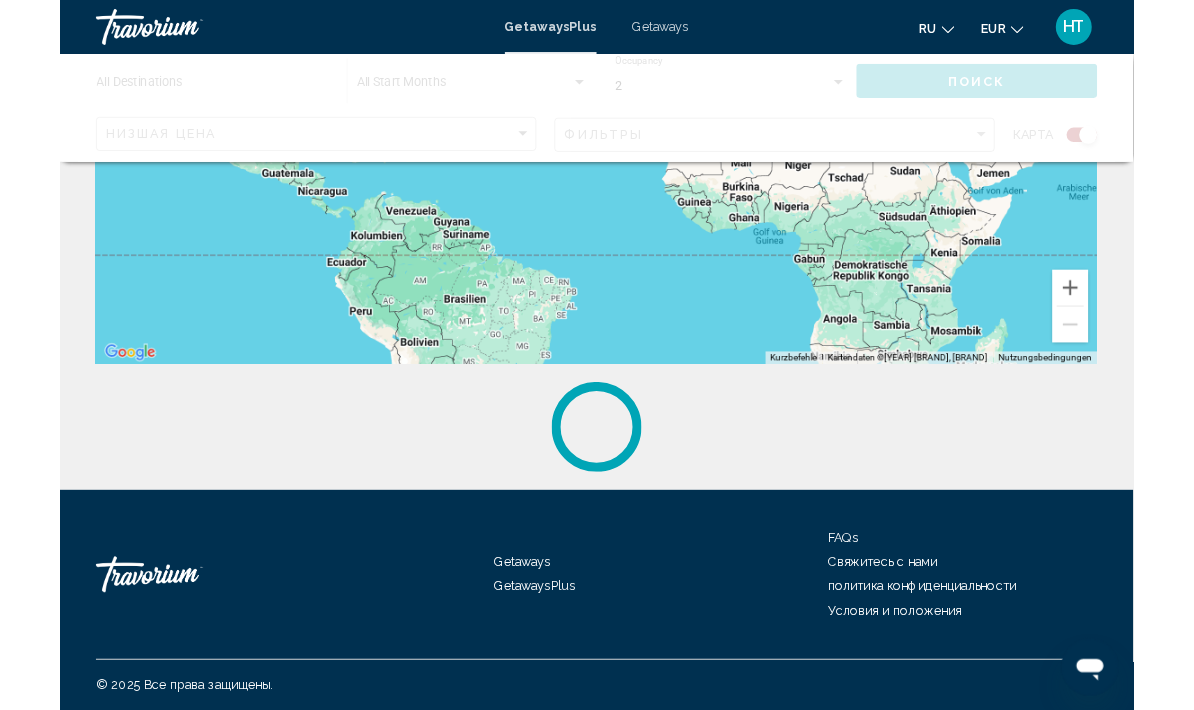 scroll, scrollTop: 0, scrollLeft: 0, axis: both 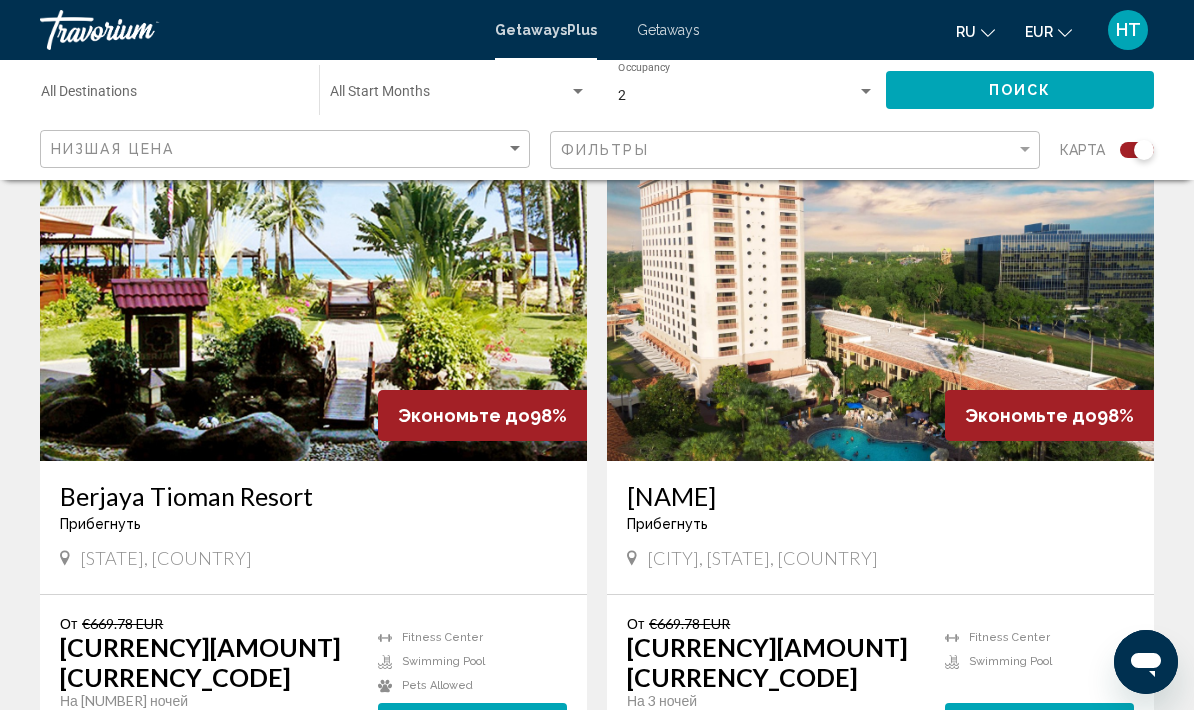 click on "page [NUMBER]" at bounding box center [387, 820] 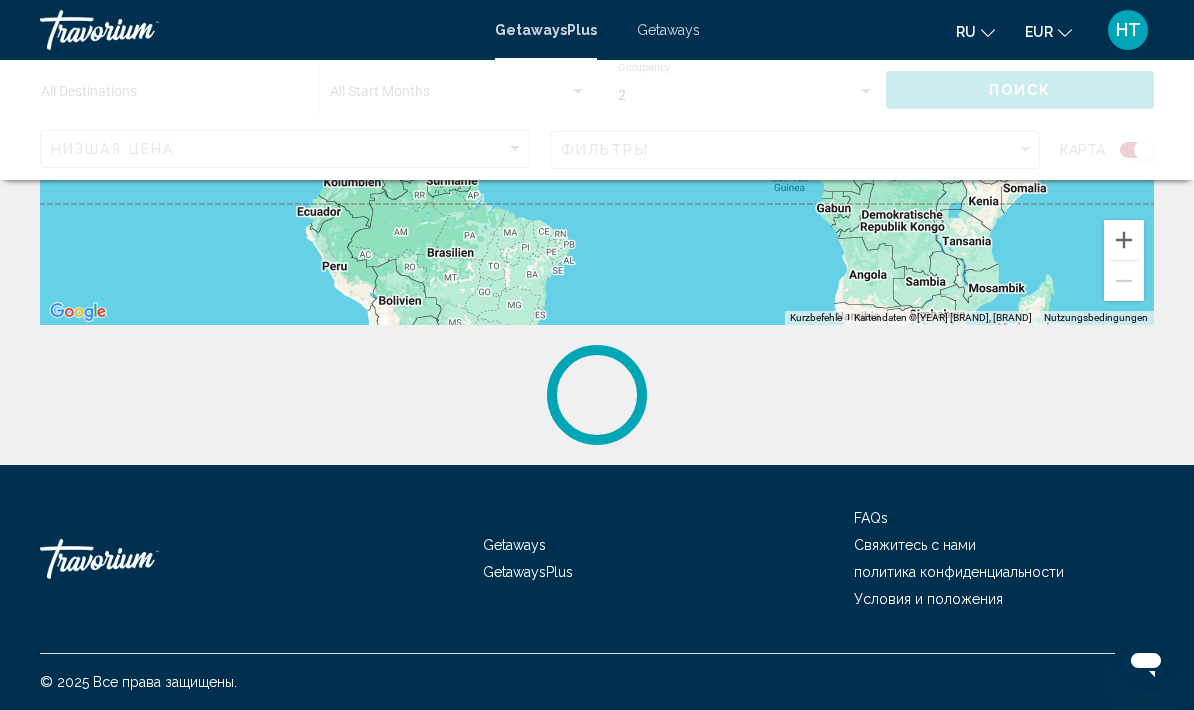 scroll, scrollTop: 0, scrollLeft: 0, axis: both 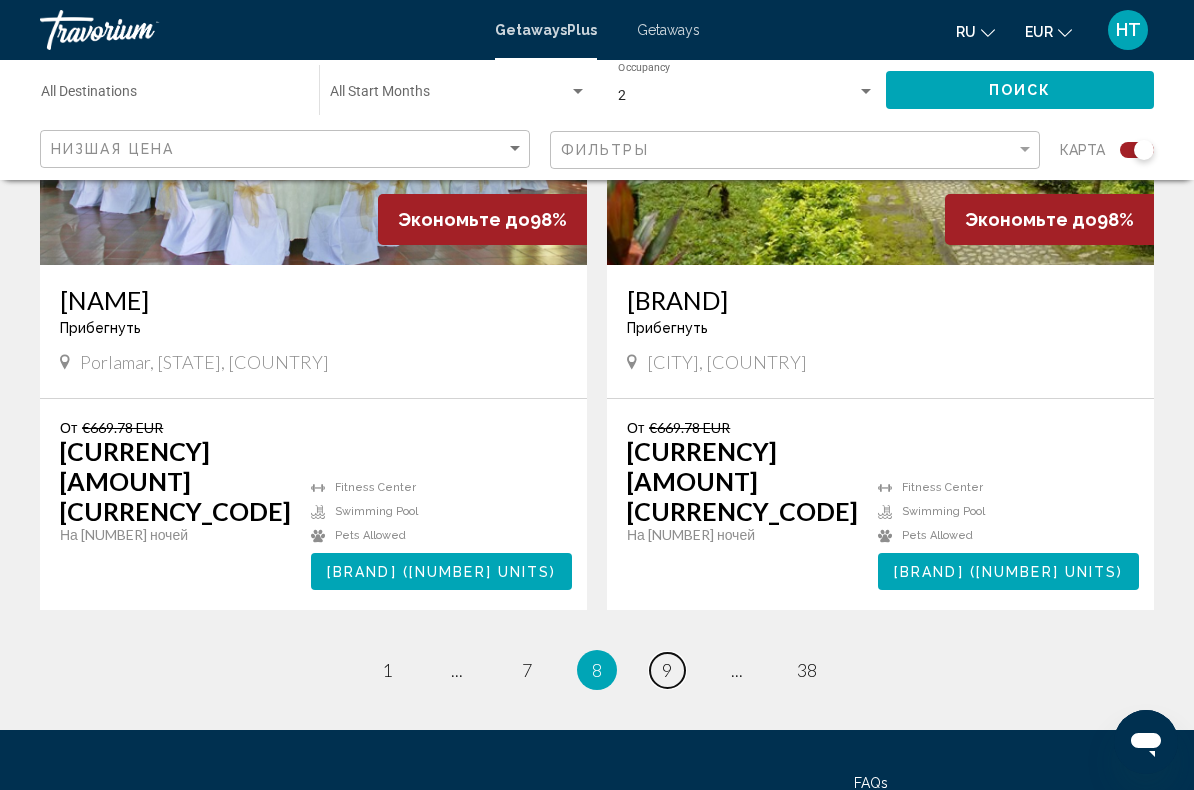 click on "9" at bounding box center (387, 670) 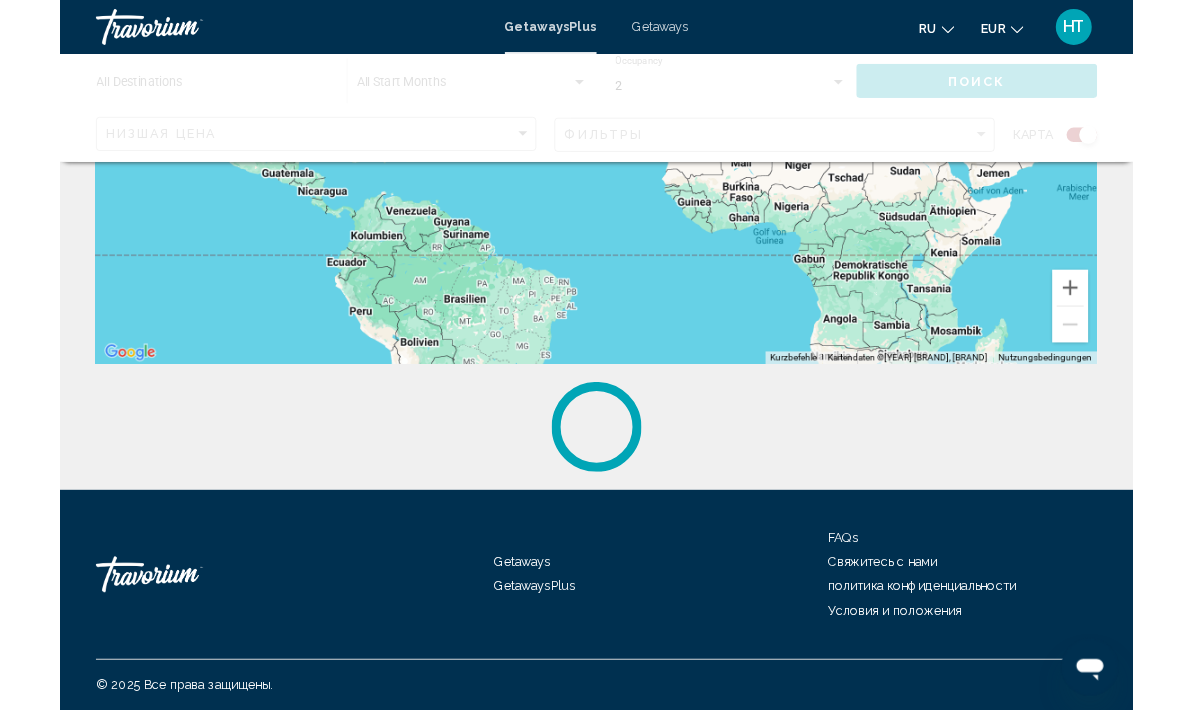 scroll, scrollTop: 0, scrollLeft: 0, axis: both 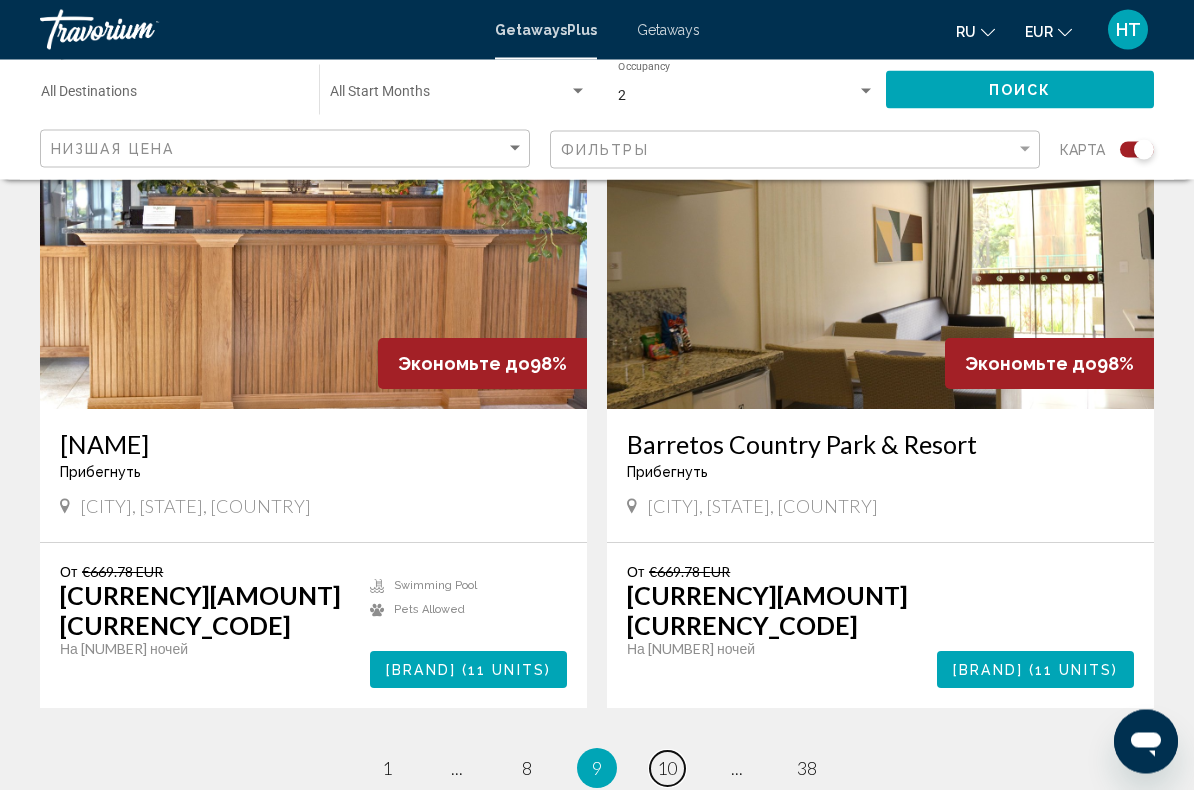 click on "page [NUMBER]" at bounding box center [387, 769] 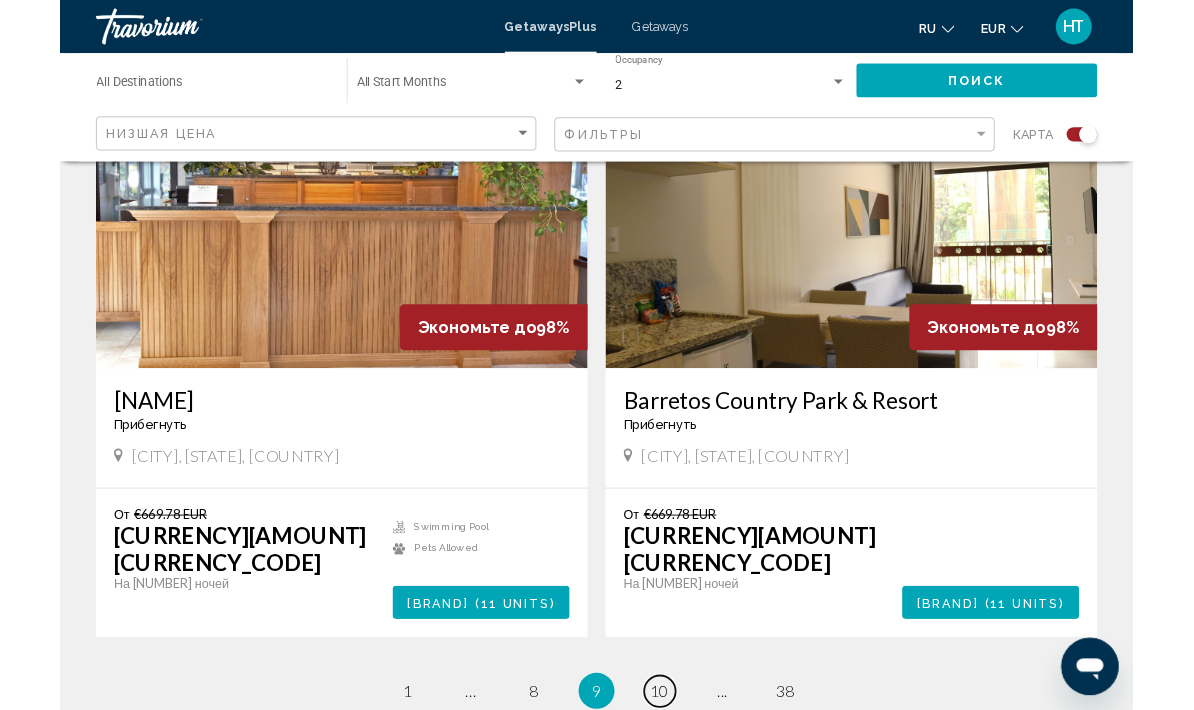 scroll, scrollTop: 0, scrollLeft: 0, axis: both 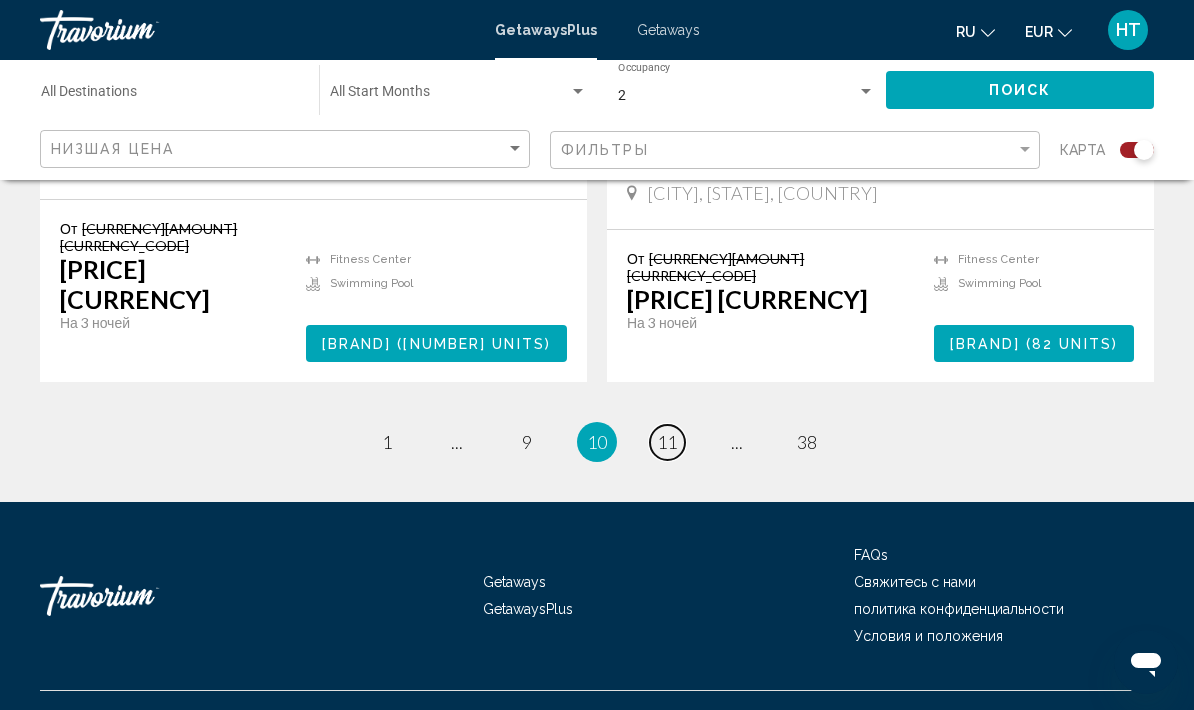 click on "11" at bounding box center [387, 442] 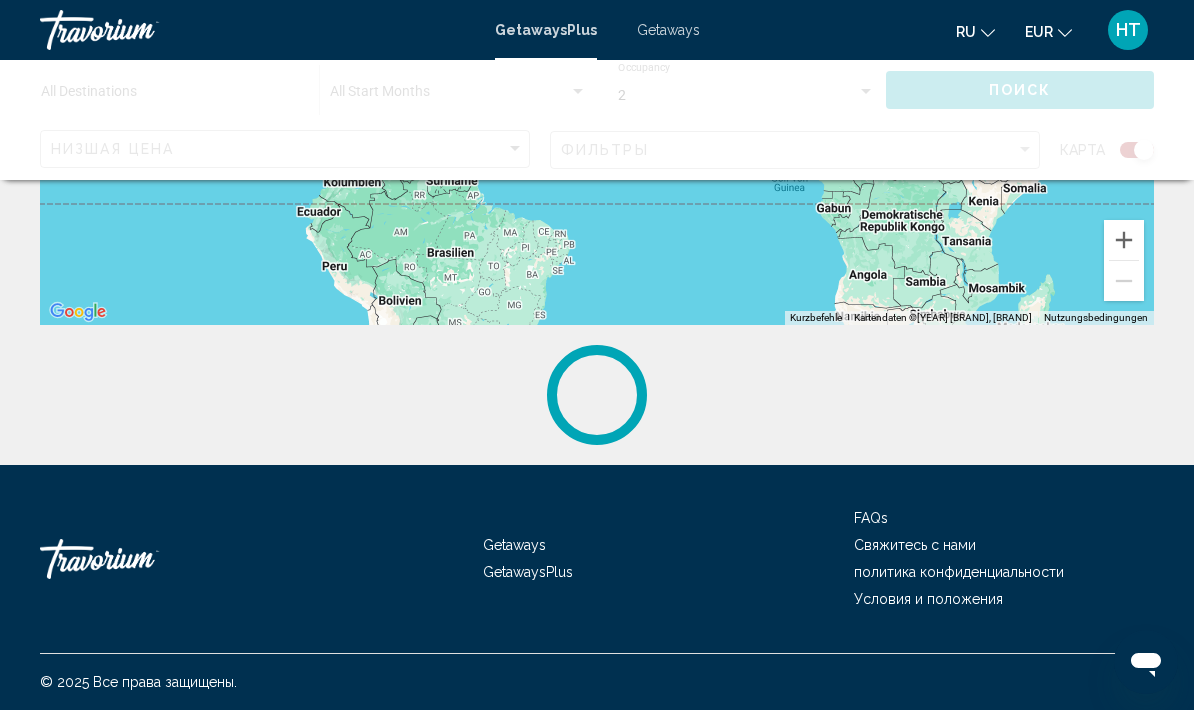 scroll, scrollTop: 0, scrollLeft: 0, axis: both 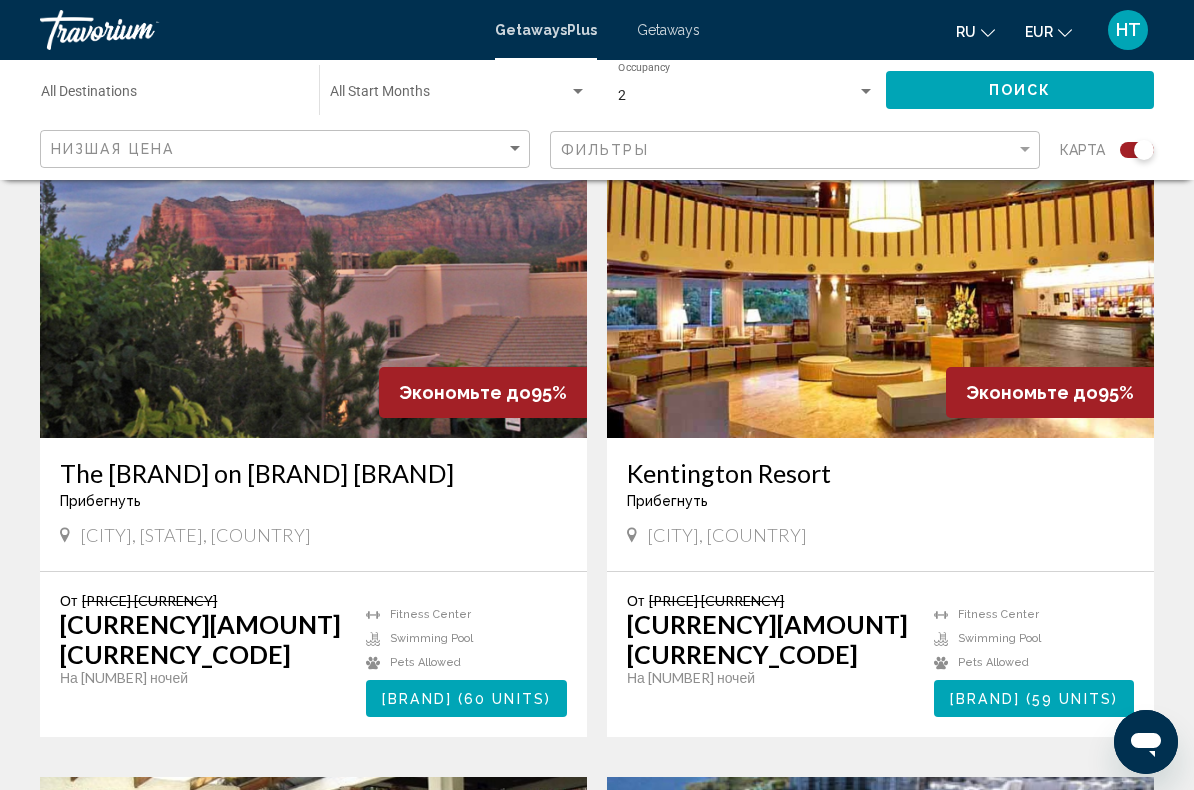 click on "[BRAND]" at bounding box center [985, 699] 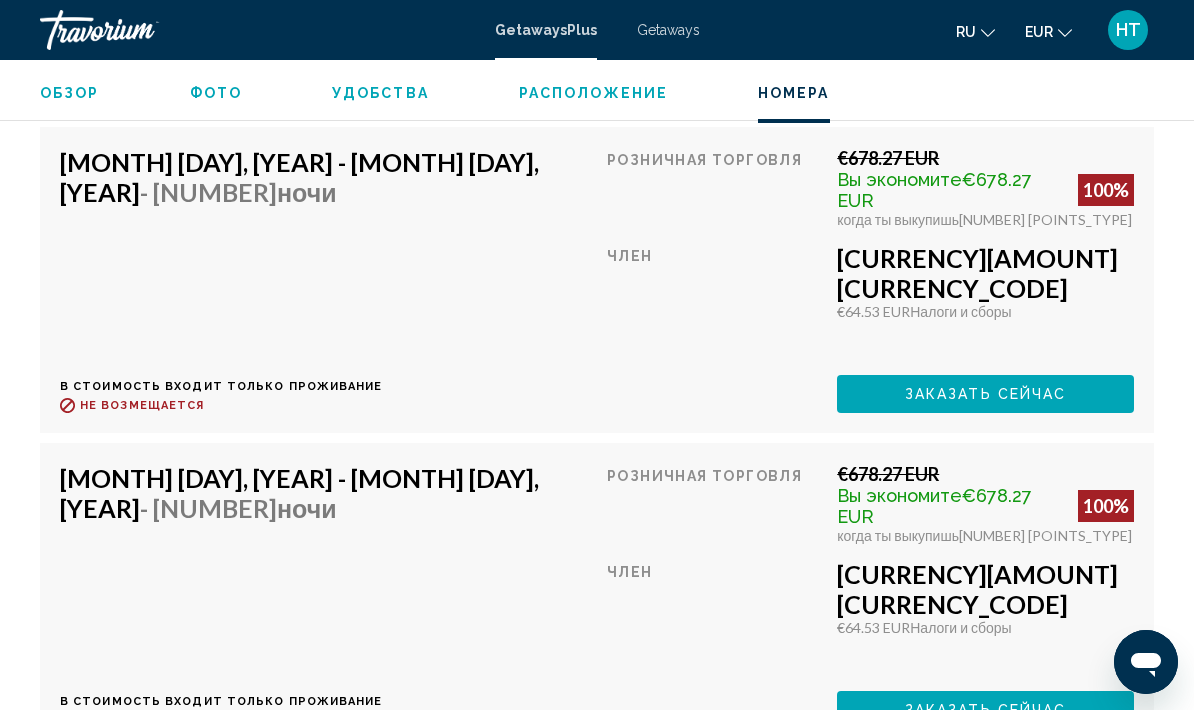 scroll, scrollTop: 5681, scrollLeft: 0, axis: vertical 